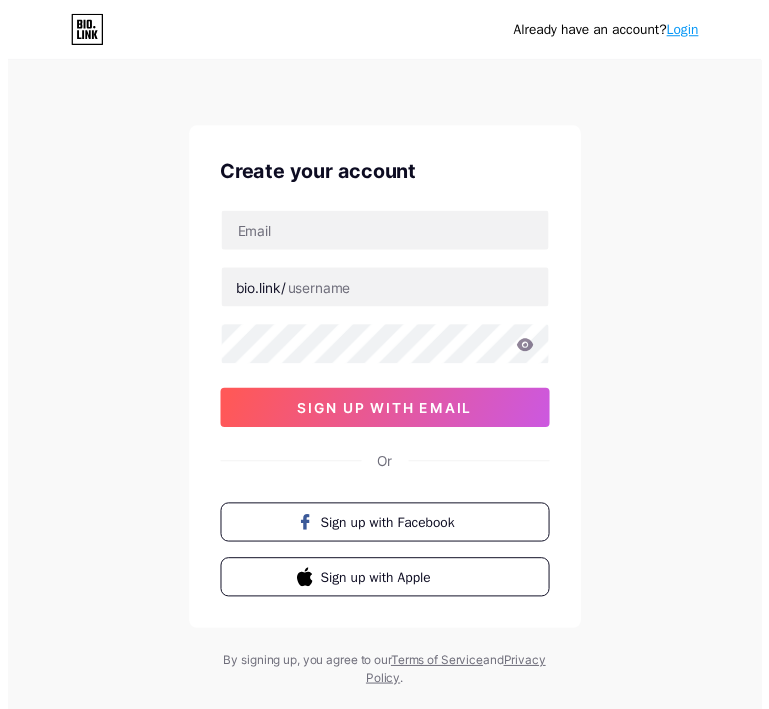 scroll, scrollTop: 0, scrollLeft: 0, axis: both 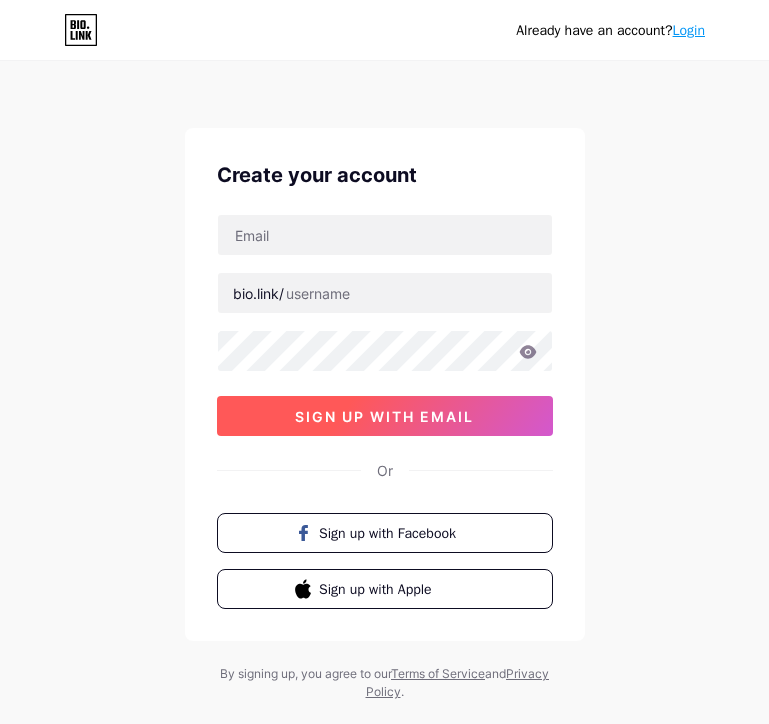 click on "sign up with email" at bounding box center (384, 416) 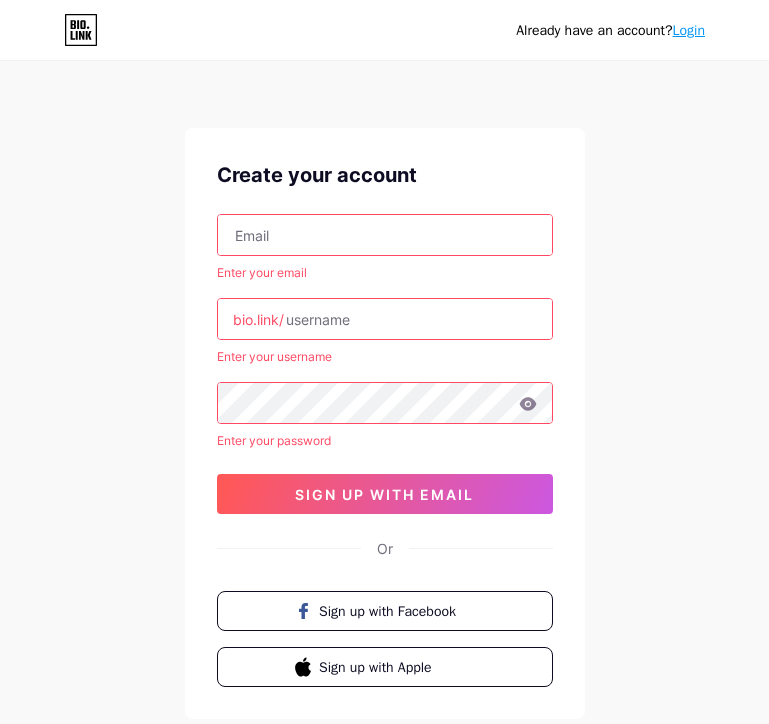 click on "Login" at bounding box center (689, 30) 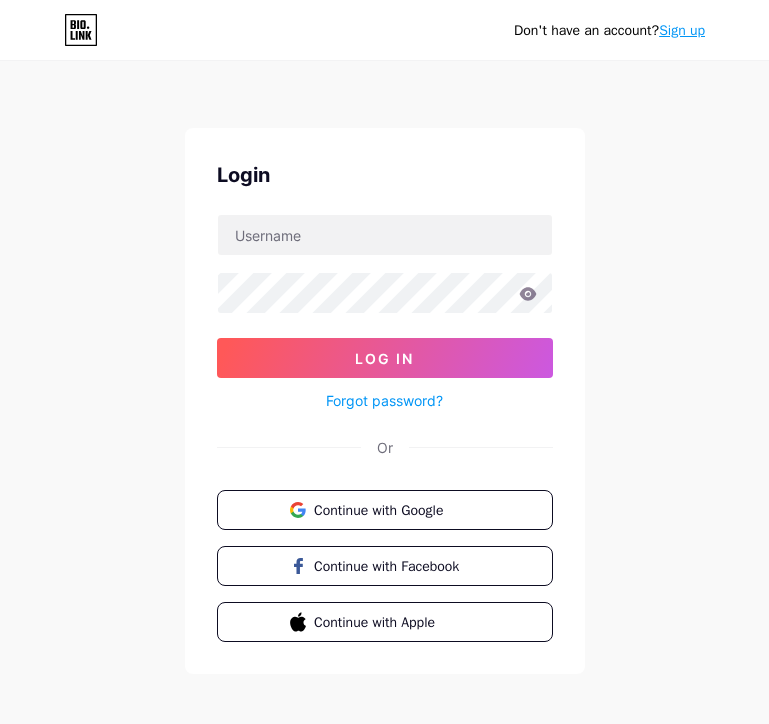click on "Sign up" at bounding box center [682, 30] 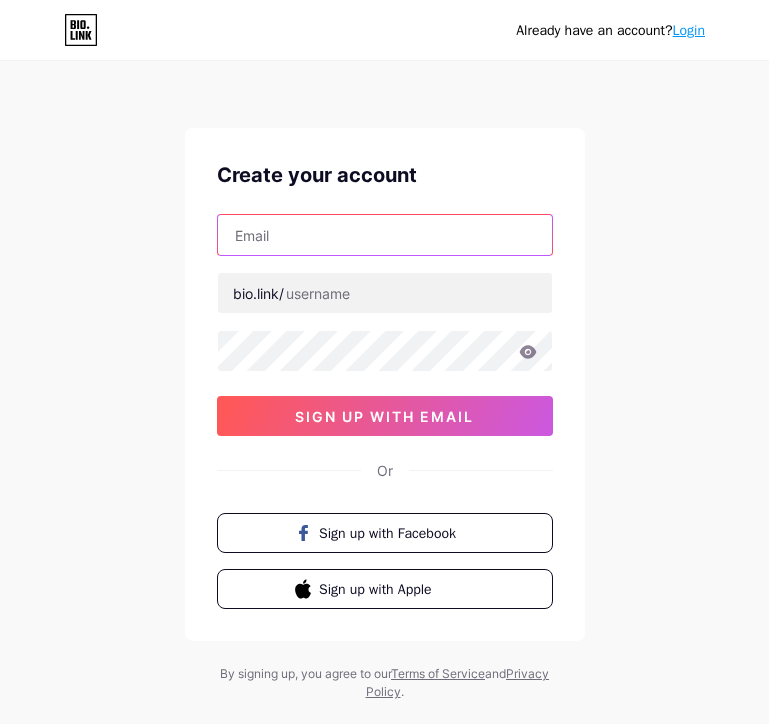 click at bounding box center [385, 235] 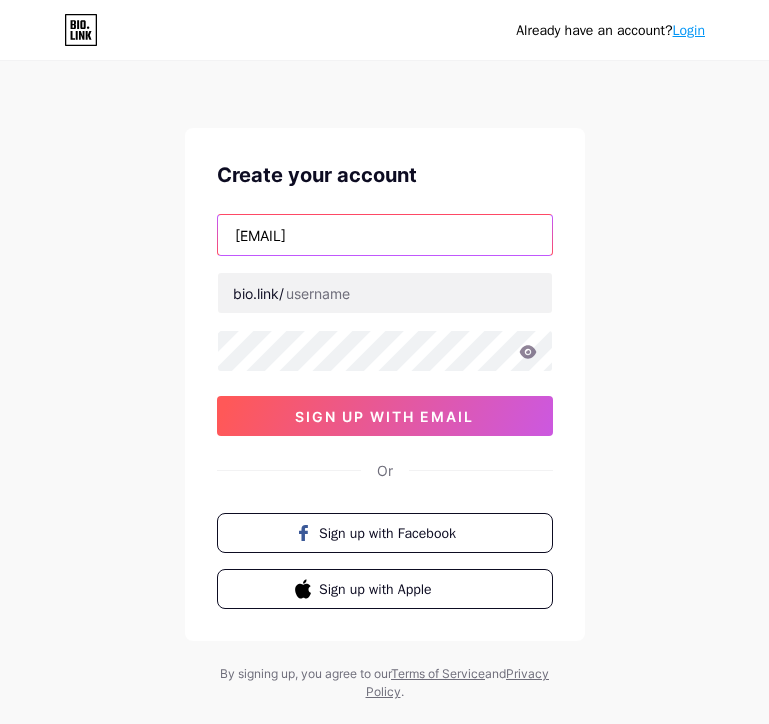 type on "[EMAIL]" 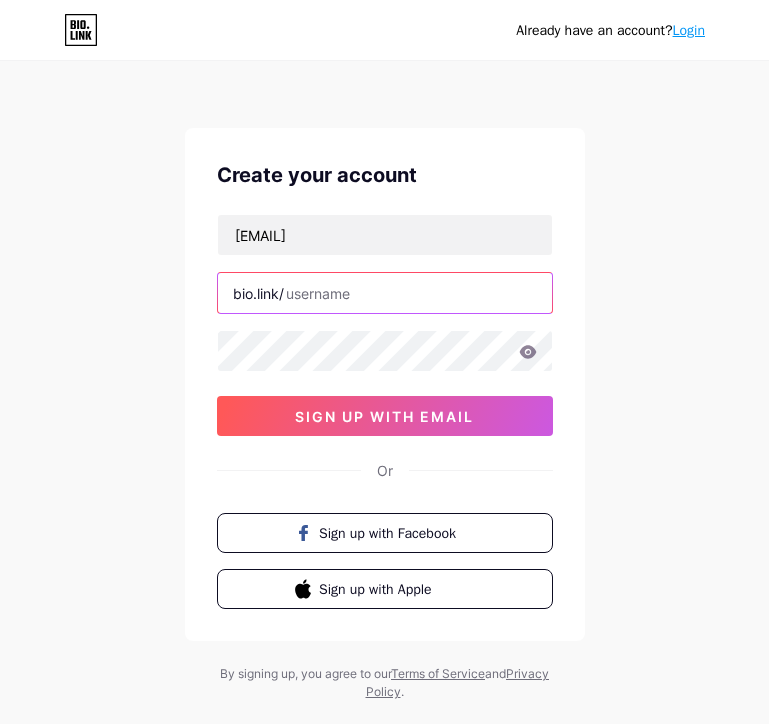 click at bounding box center (385, 293) 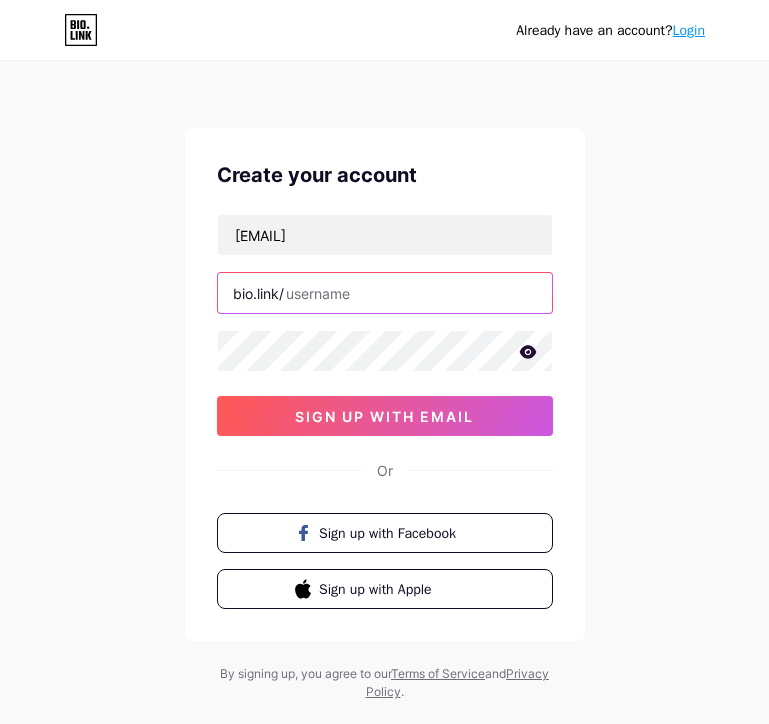 type on "l" 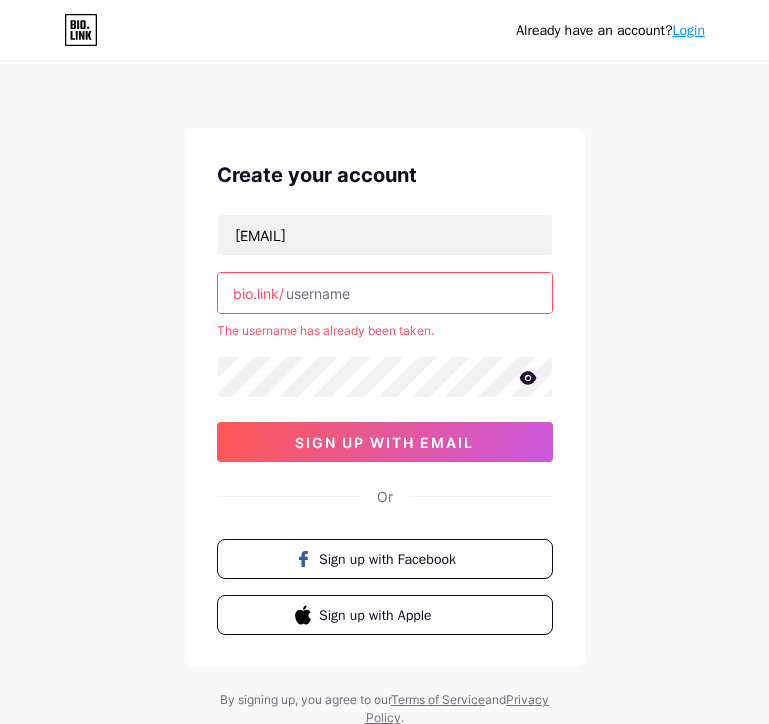 type on "l" 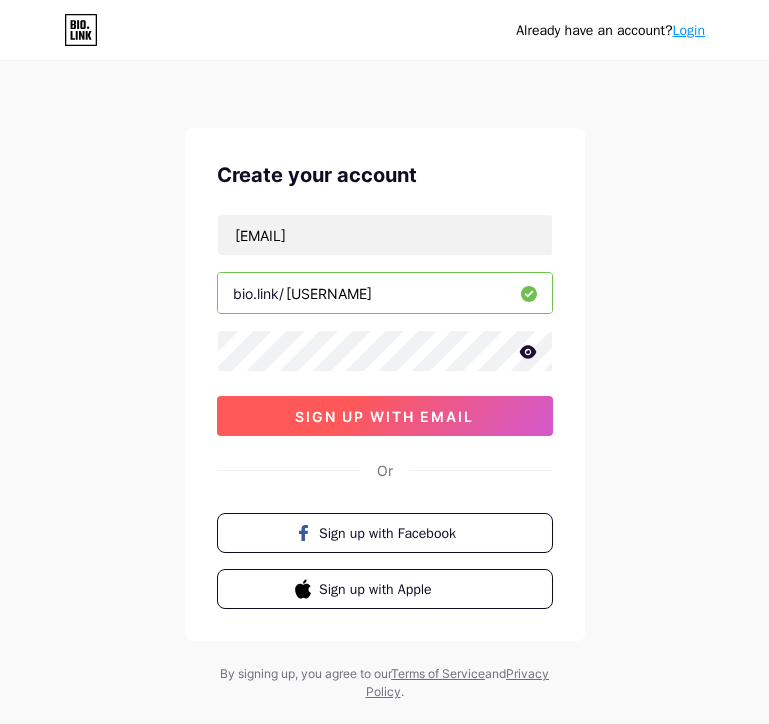 type on "[USERNAME]" 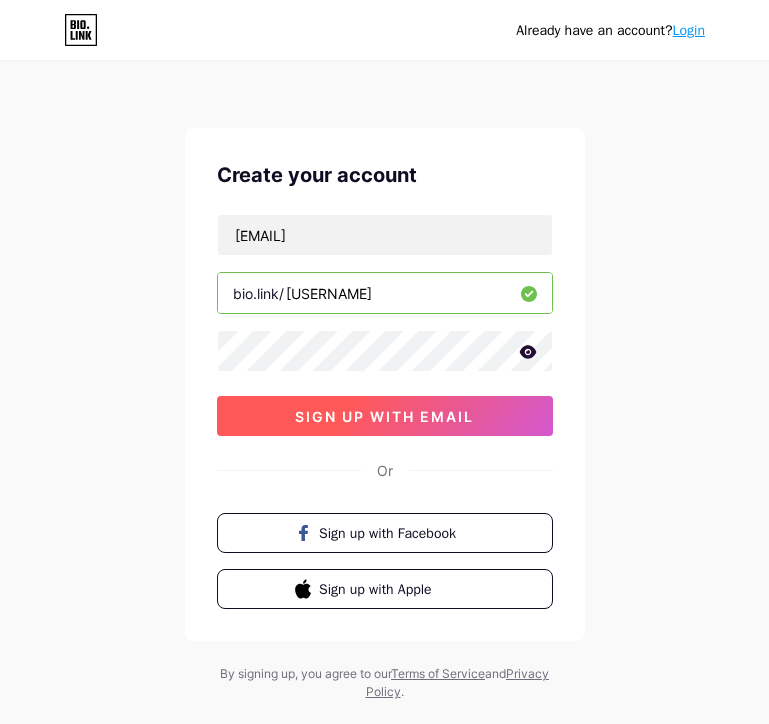 click on "sign up with email" at bounding box center (384, 416) 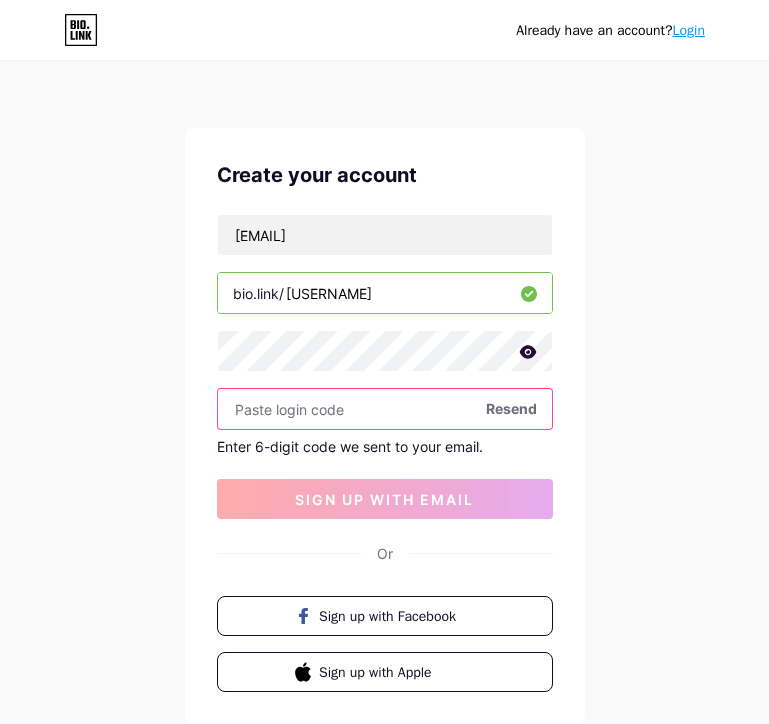 click at bounding box center [385, 409] 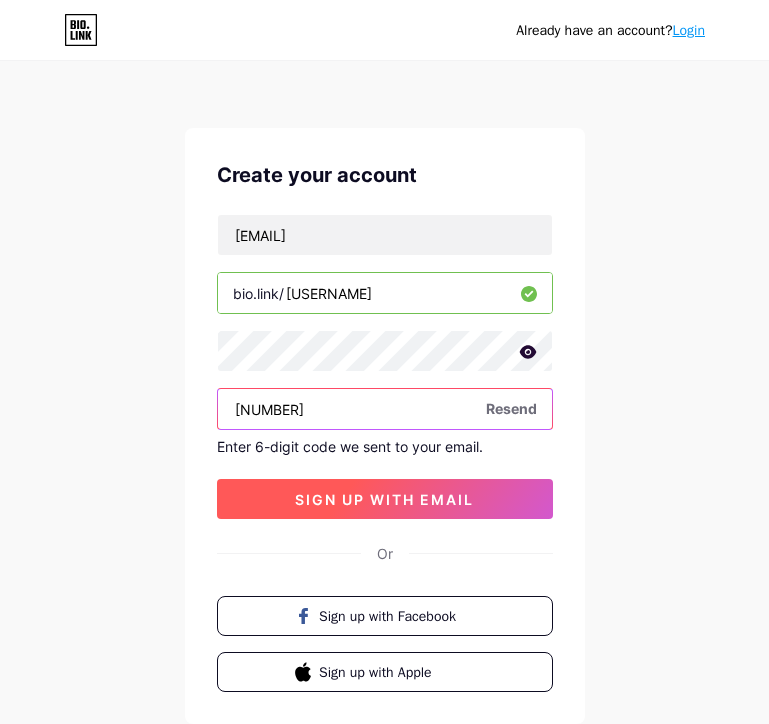 type on "[NUMBER]" 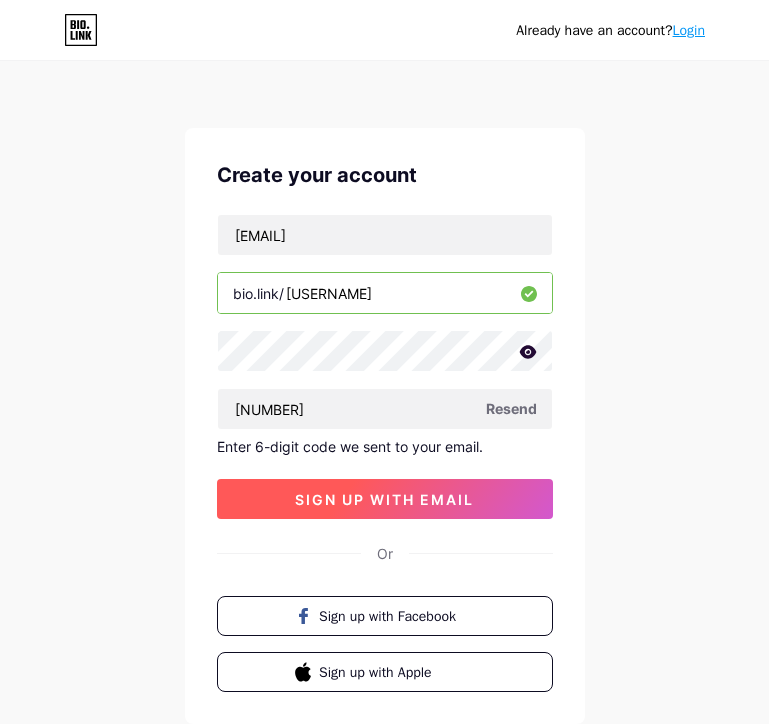 click on "sign up with email" at bounding box center [384, 499] 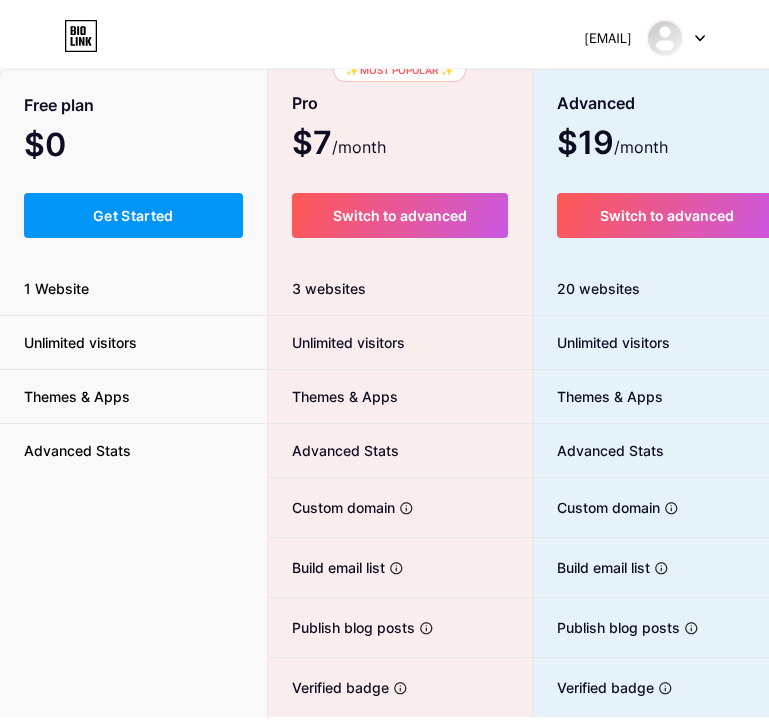 scroll, scrollTop: 0, scrollLeft: 0, axis: both 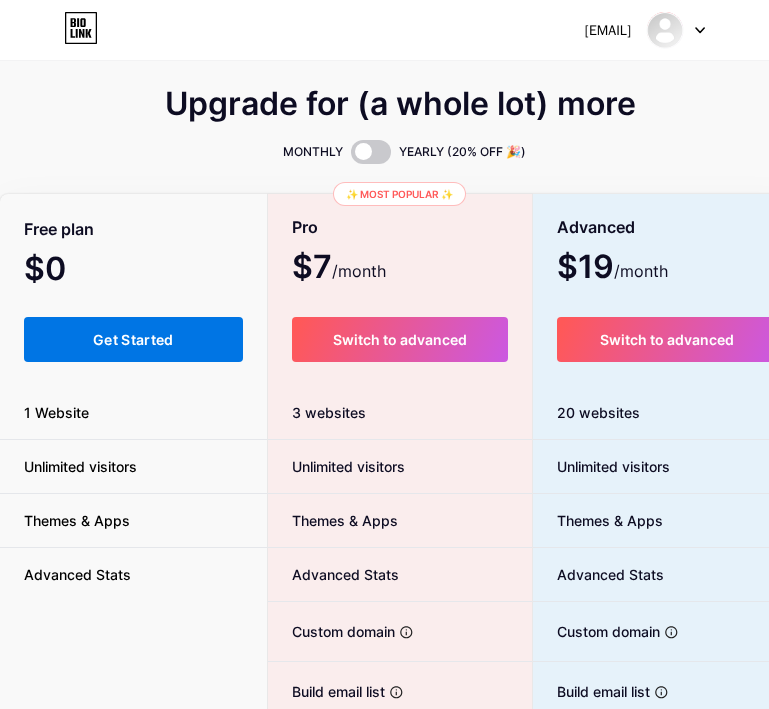 click on "Get Started" at bounding box center [133, 339] 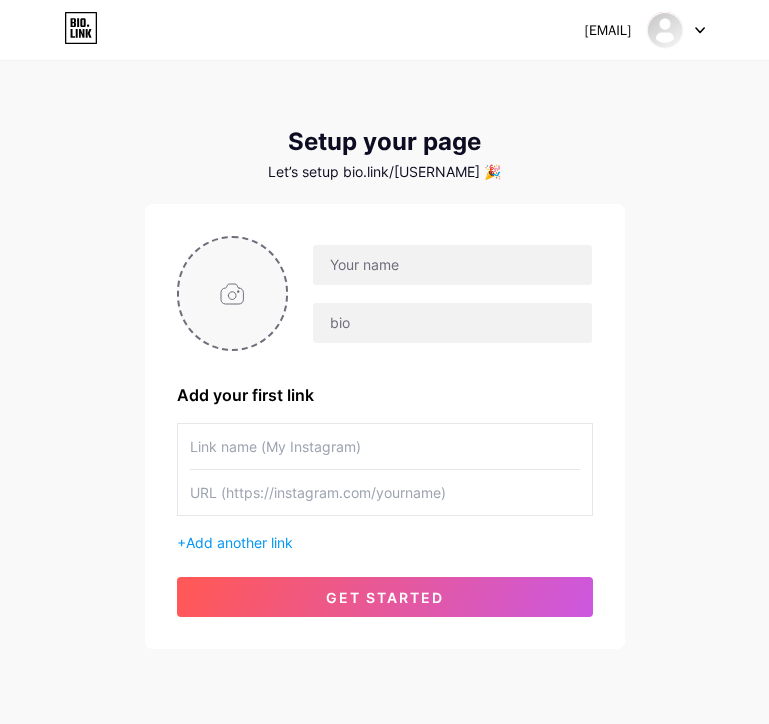 click at bounding box center [233, 293] 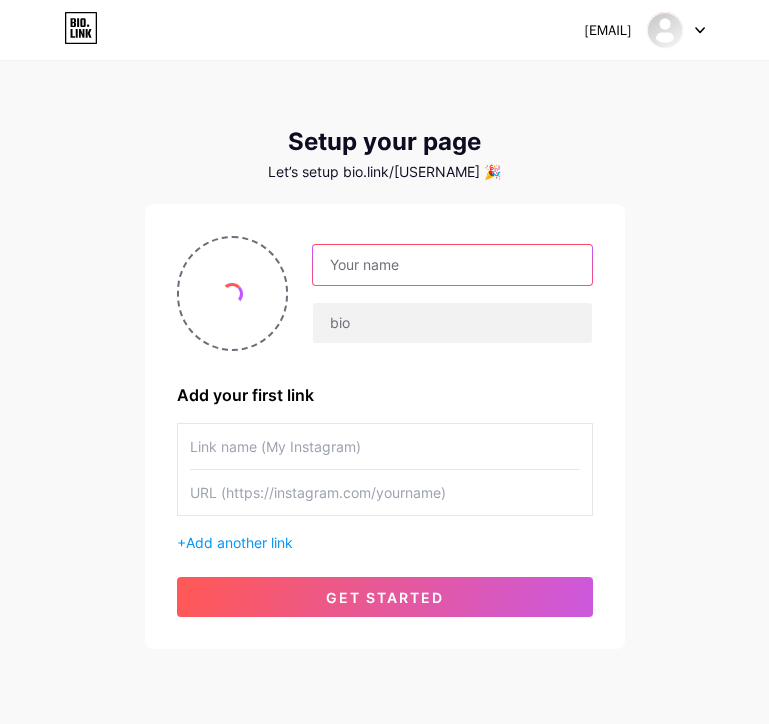click at bounding box center (452, 265) 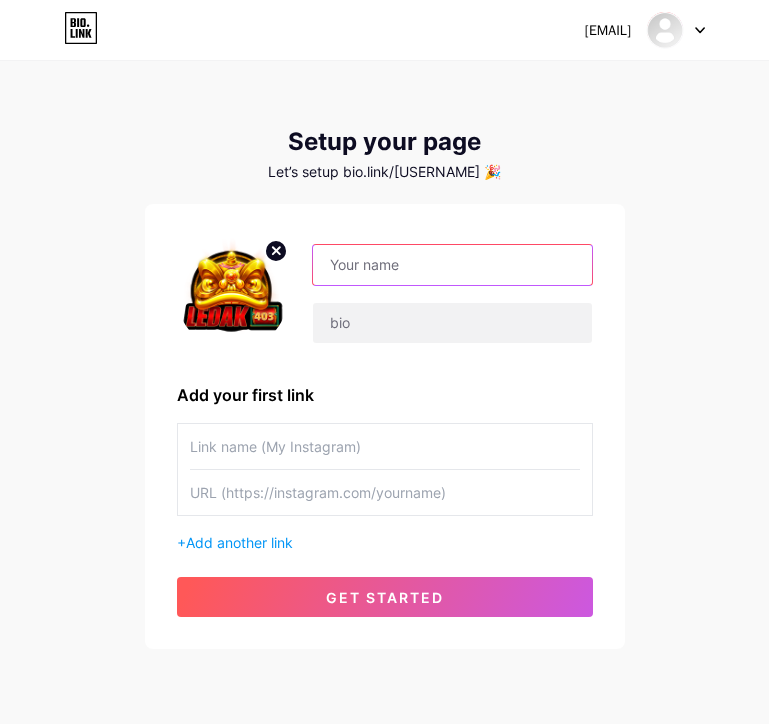 click at bounding box center [452, 265] 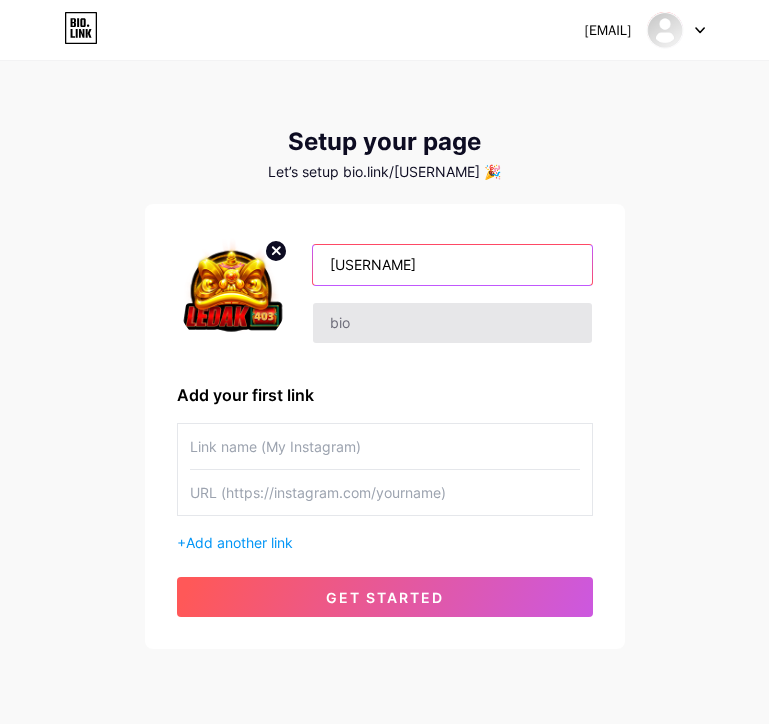 type on "[USERNAME]" 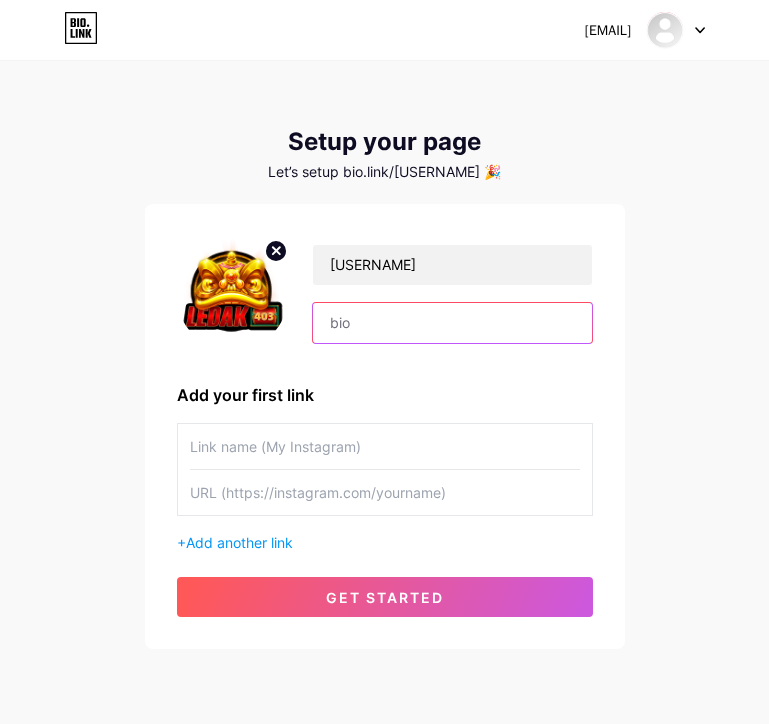 click at bounding box center (452, 323) 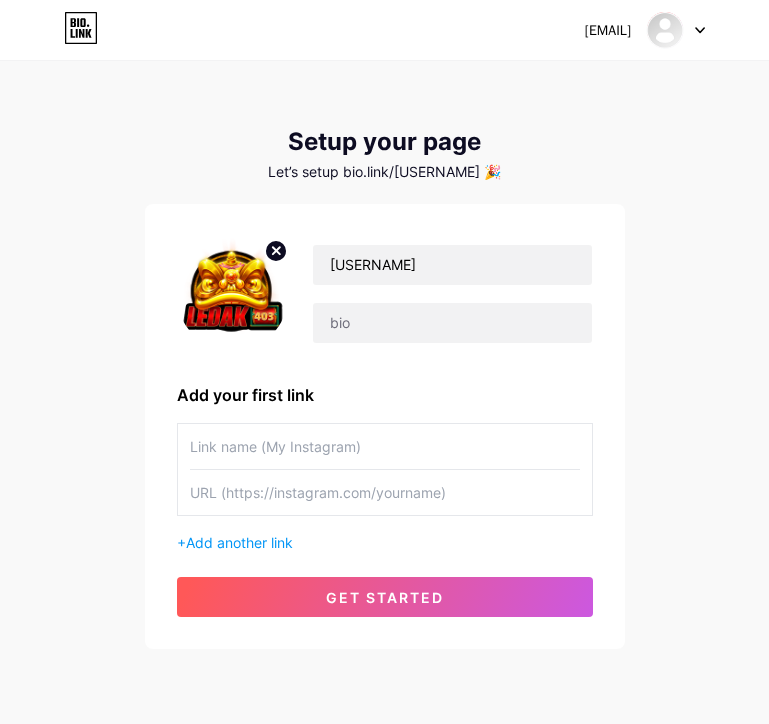 click at bounding box center [385, 492] 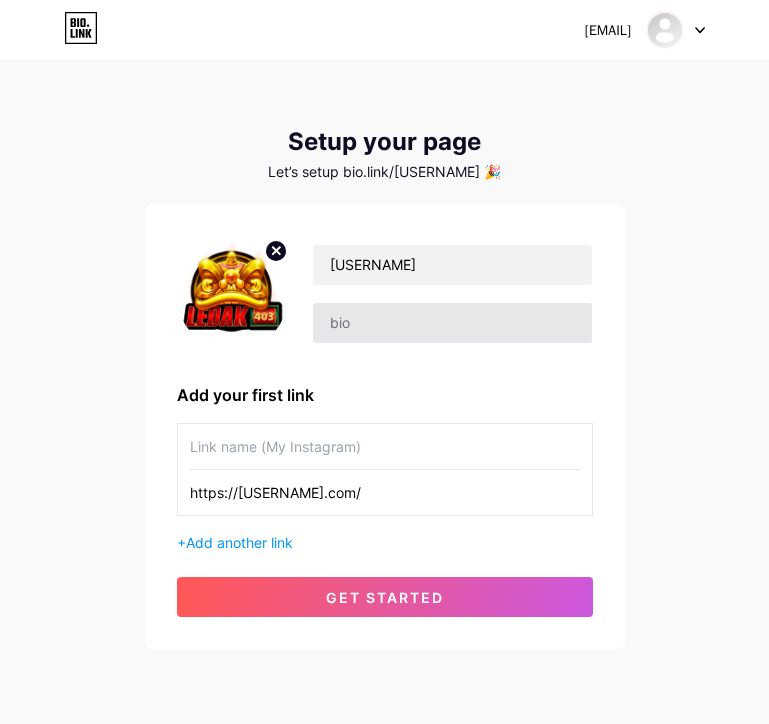 type on "https://[USERNAME].com/" 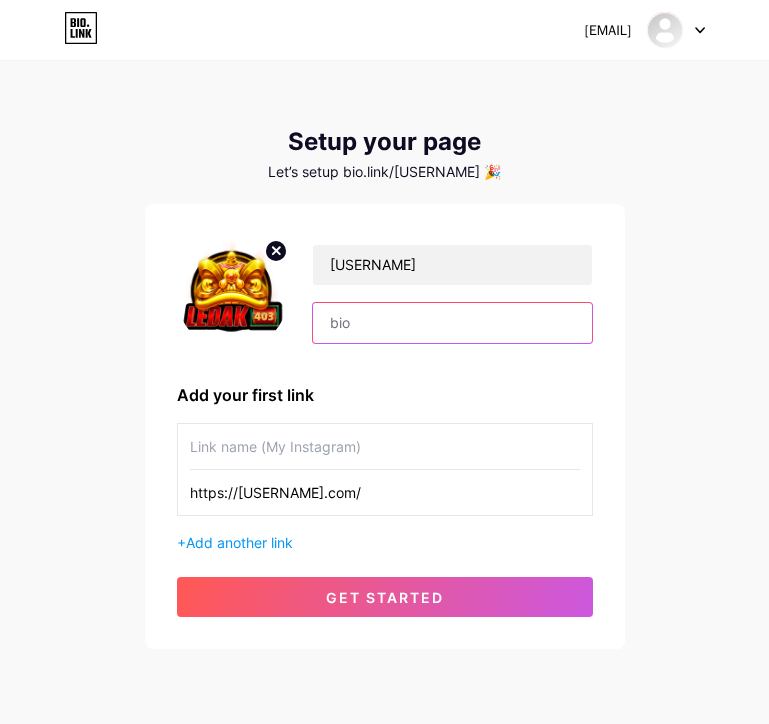 click at bounding box center (452, 323) 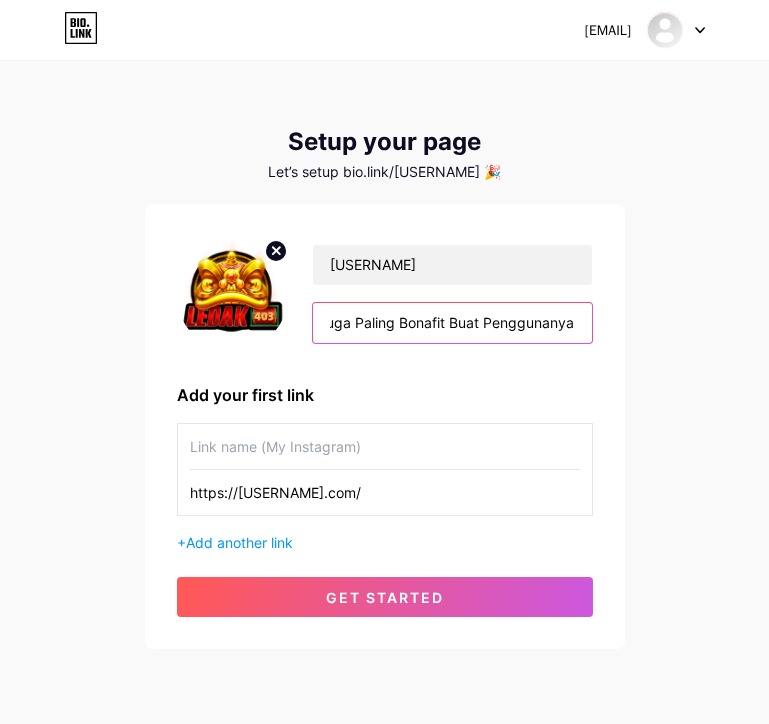 scroll, scrollTop: 0, scrollLeft: 299, axis: horizontal 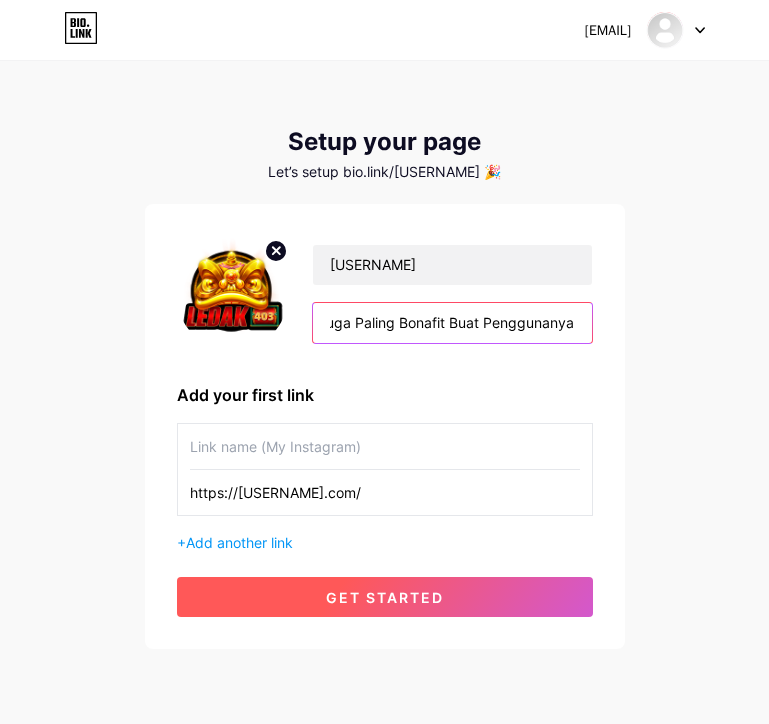type on "Platform Game Online Paling Rekomendasi Juga Paling Bonafit Buat Penggunanya" 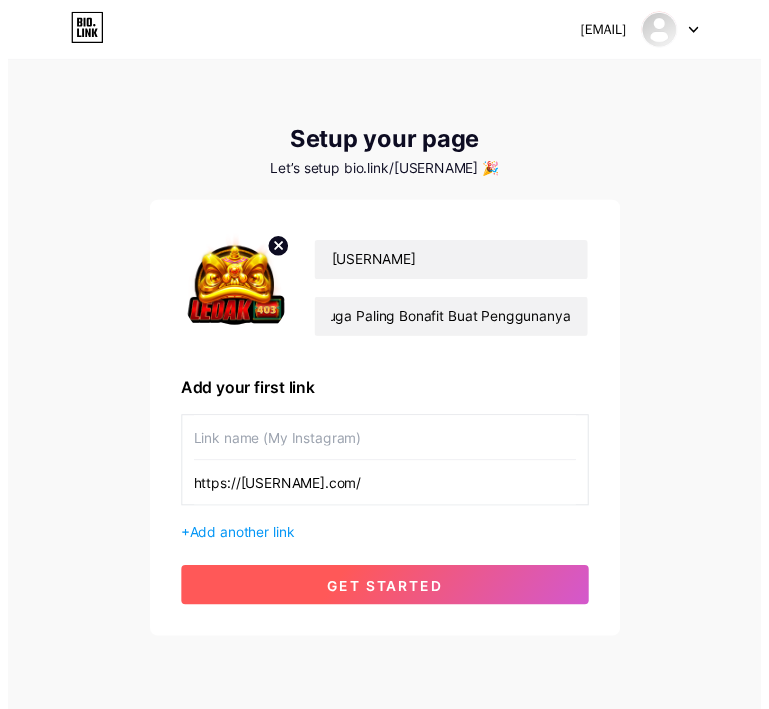 scroll, scrollTop: 0, scrollLeft: 0, axis: both 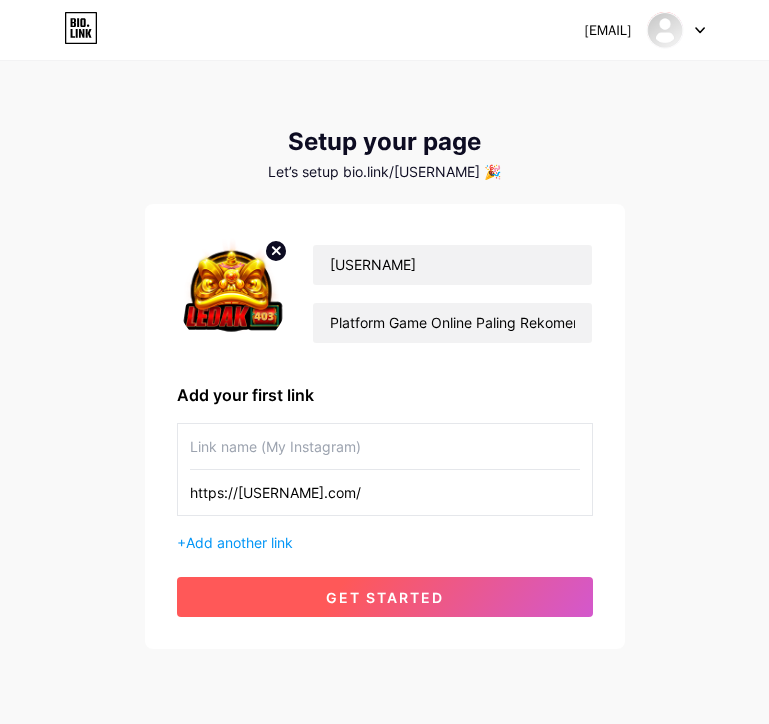 click on "get started" at bounding box center (385, 597) 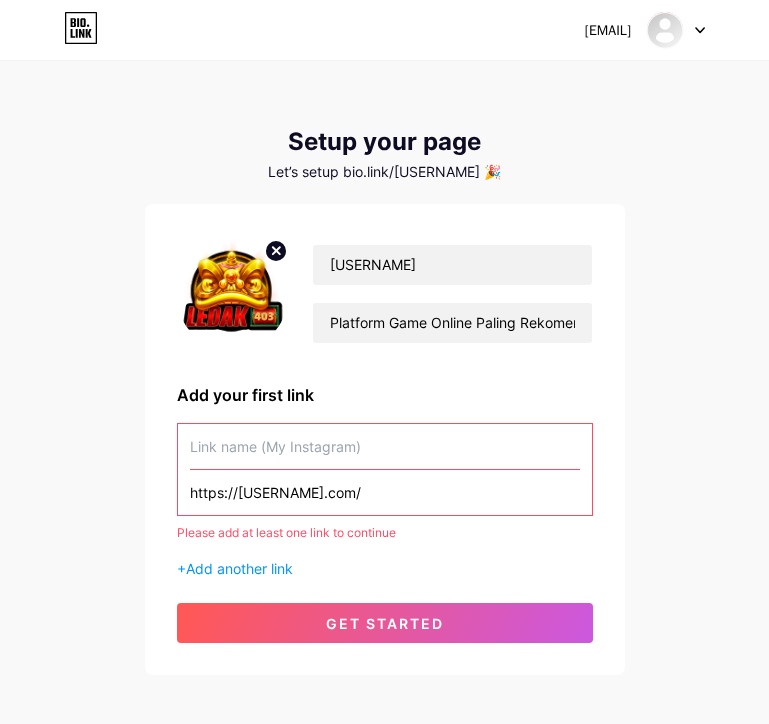 click at bounding box center (385, 446) 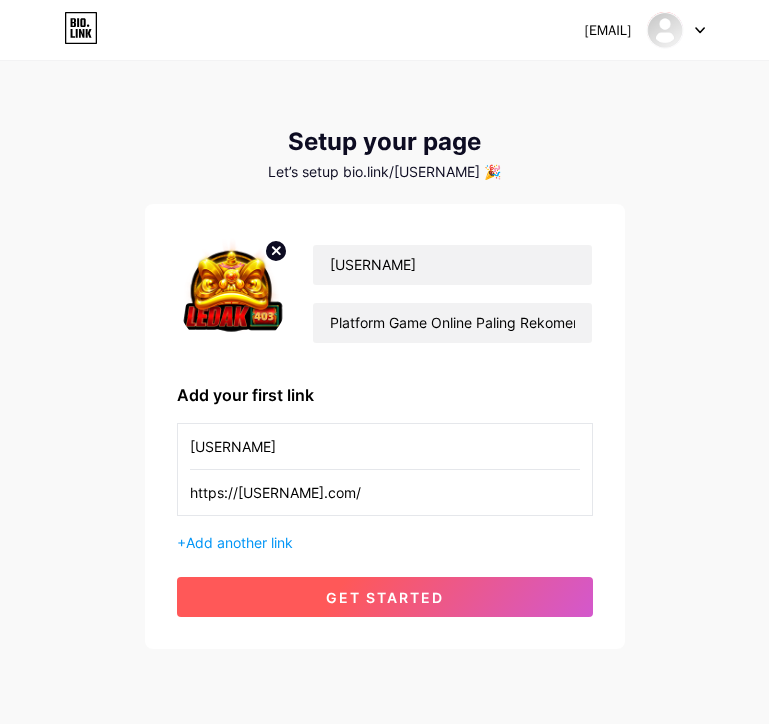 type on "[USERNAME]" 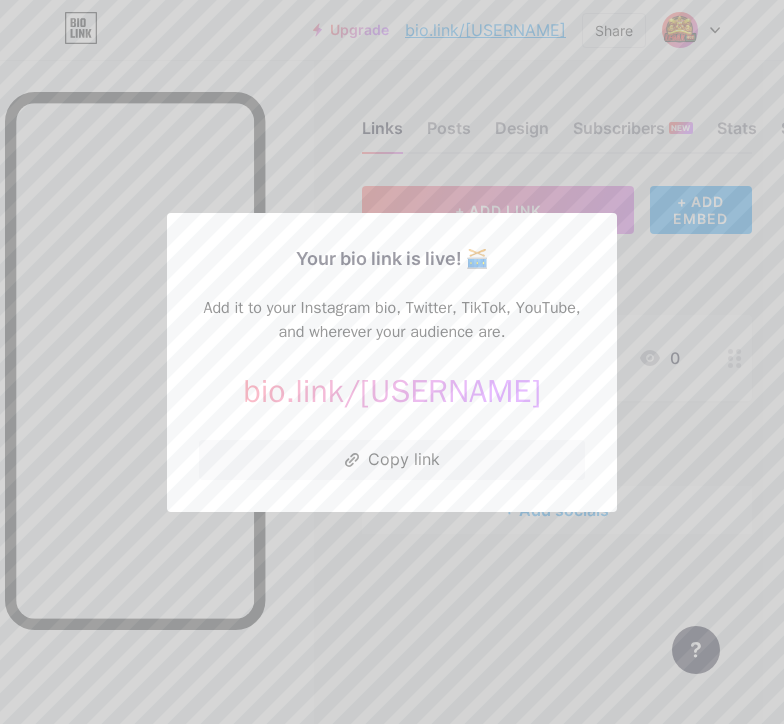click at bounding box center [392, 362] 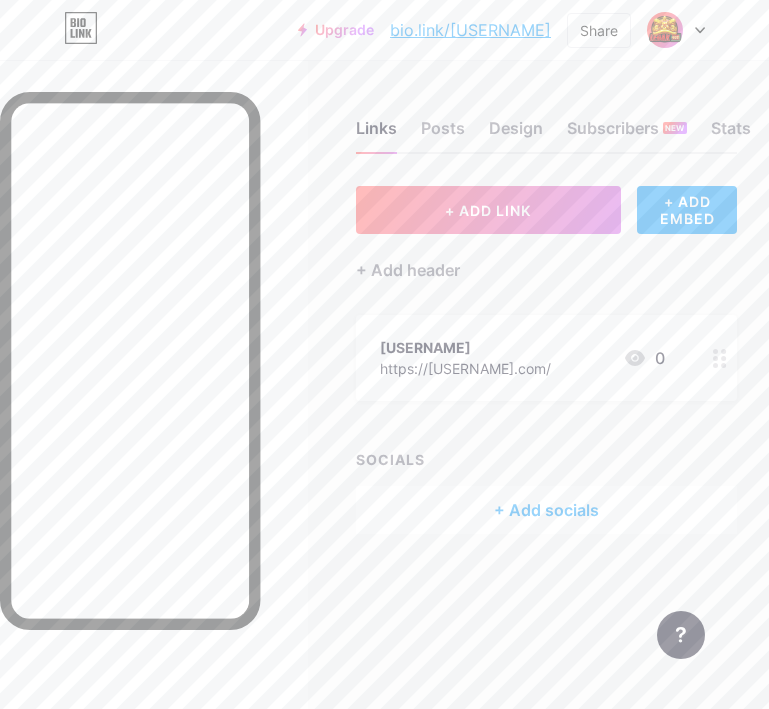 click on "[USERNAME]
https://[USERNAME].com/
0" at bounding box center (522, 358) 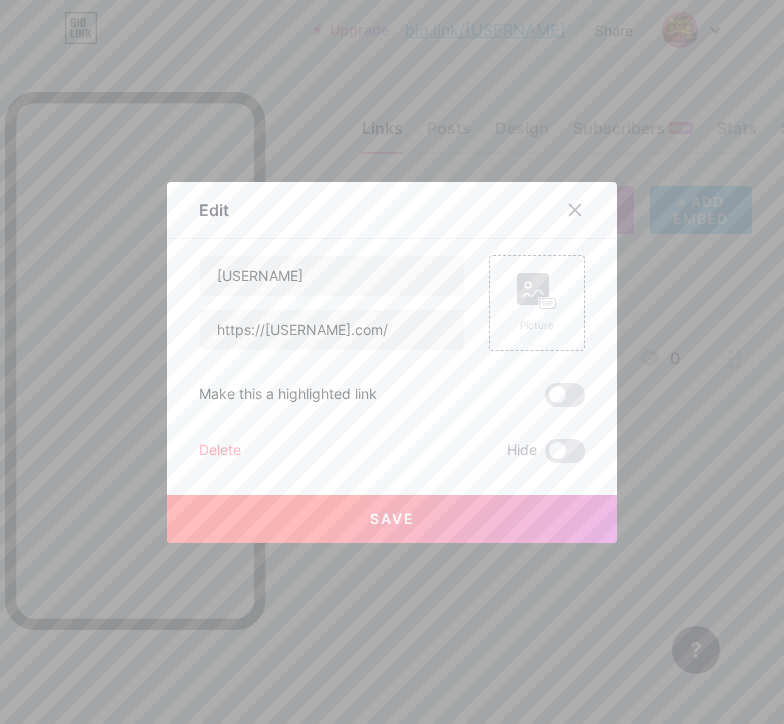 click on "Picture" at bounding box center (537, 303) 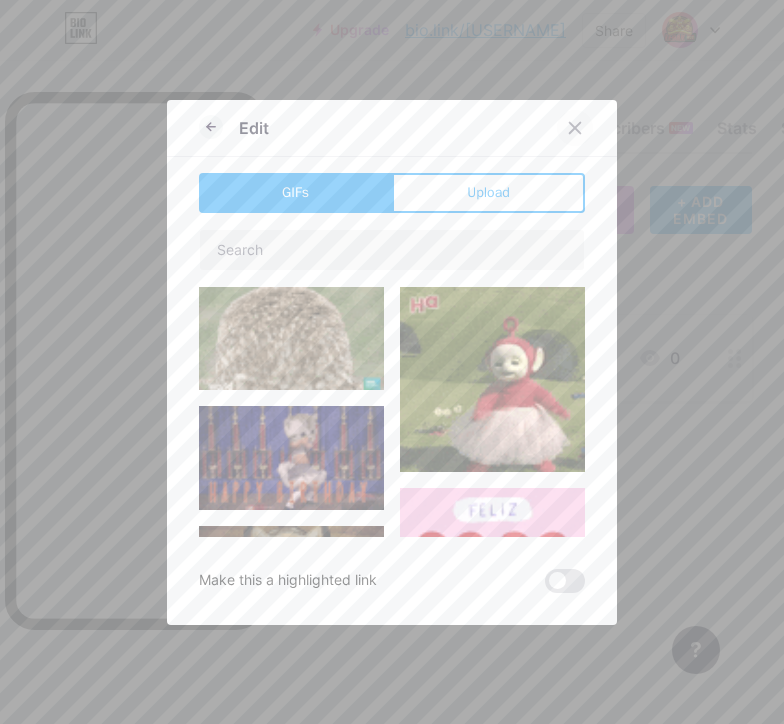 click 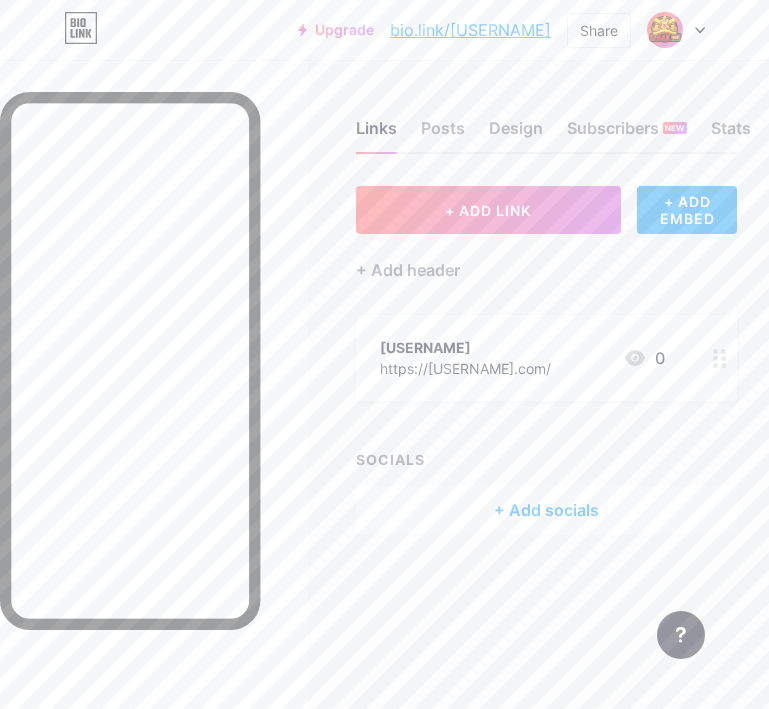 click on "[USERNAME]
https://[USERNAME].com/
0" at bounding box center [522, 358] 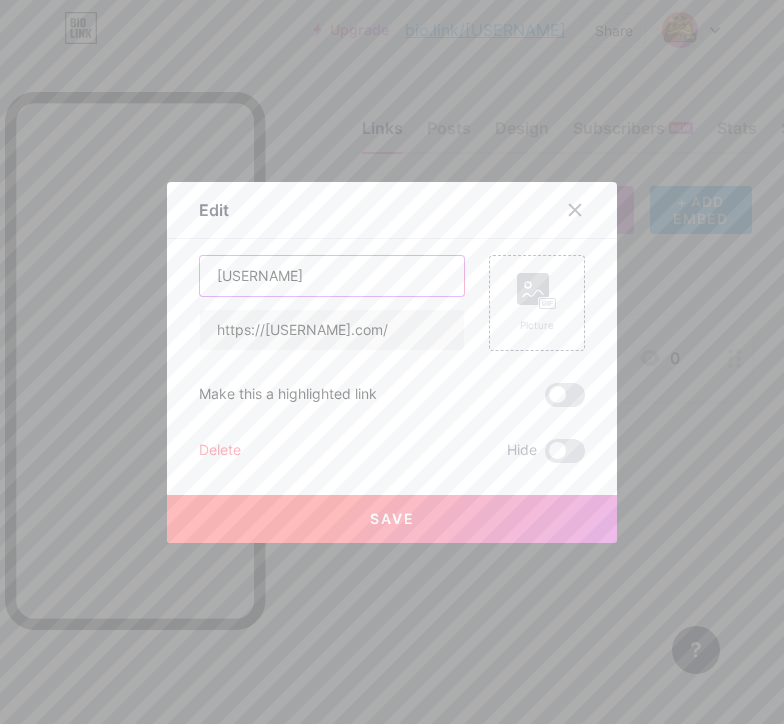 click on "[USERNAME]" at bounding box center (332, 276) 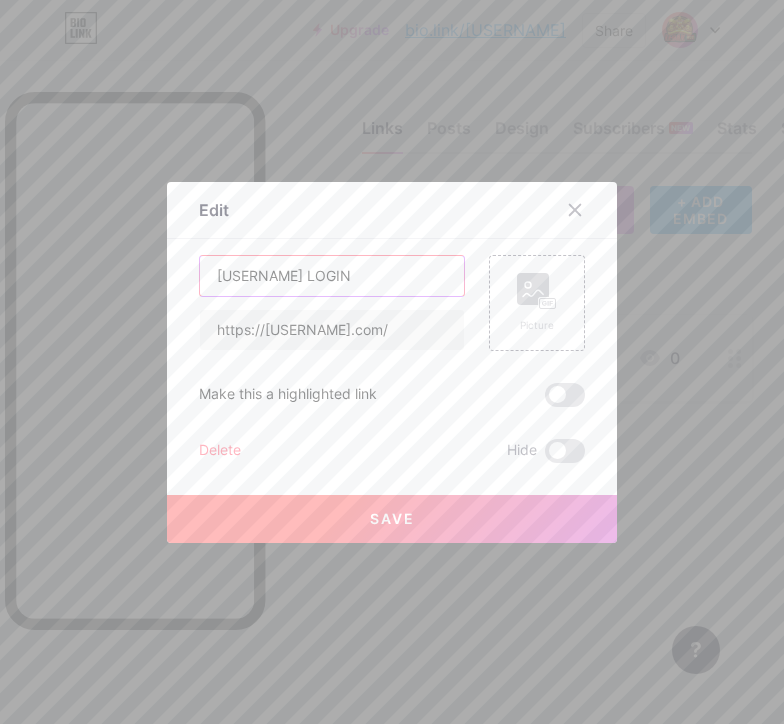 type on "[USERNAME] LOGIN" 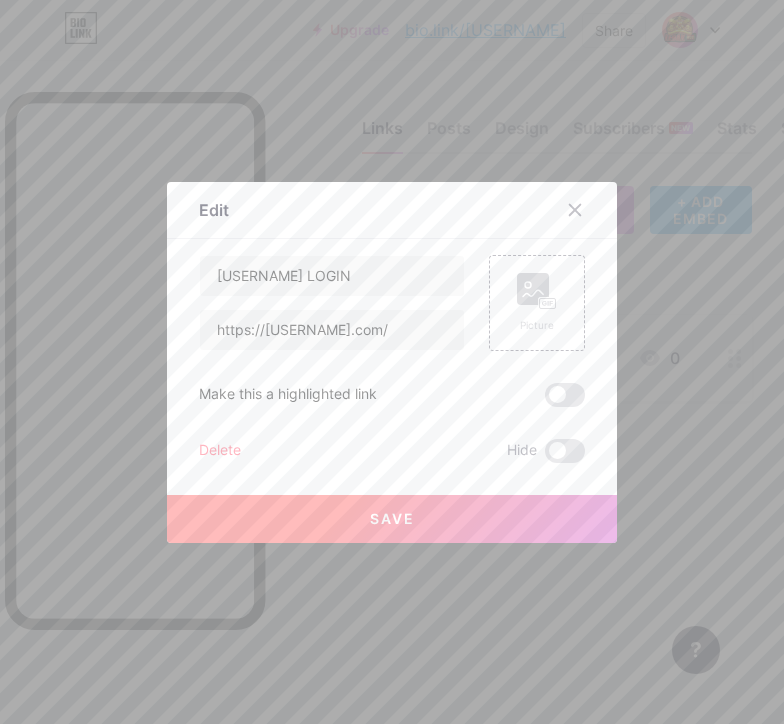 click on "Save" at bounding box center (392, 519) 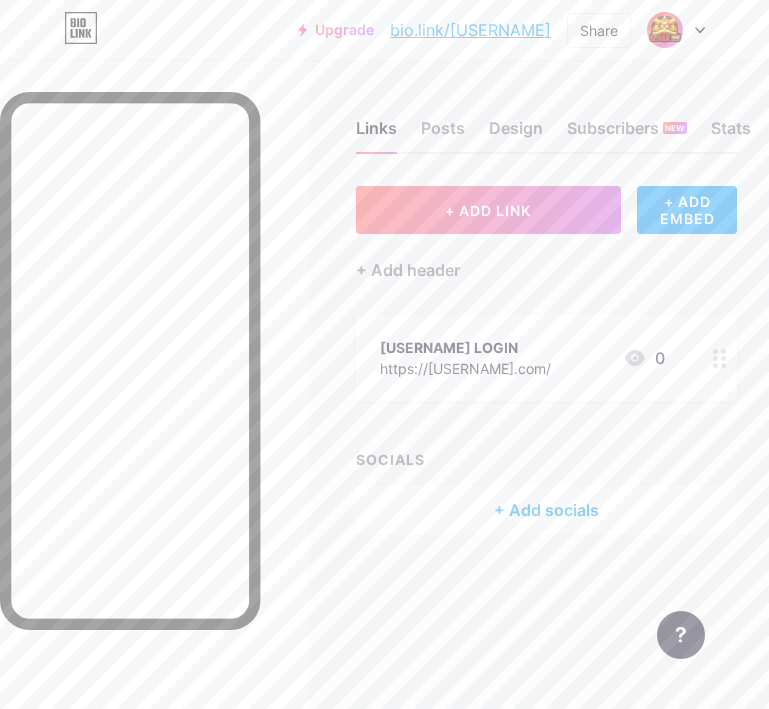 click on "[USERNAME] LOGIN
https://[USERNAME].com/
0" at bounding box center (522, 358) 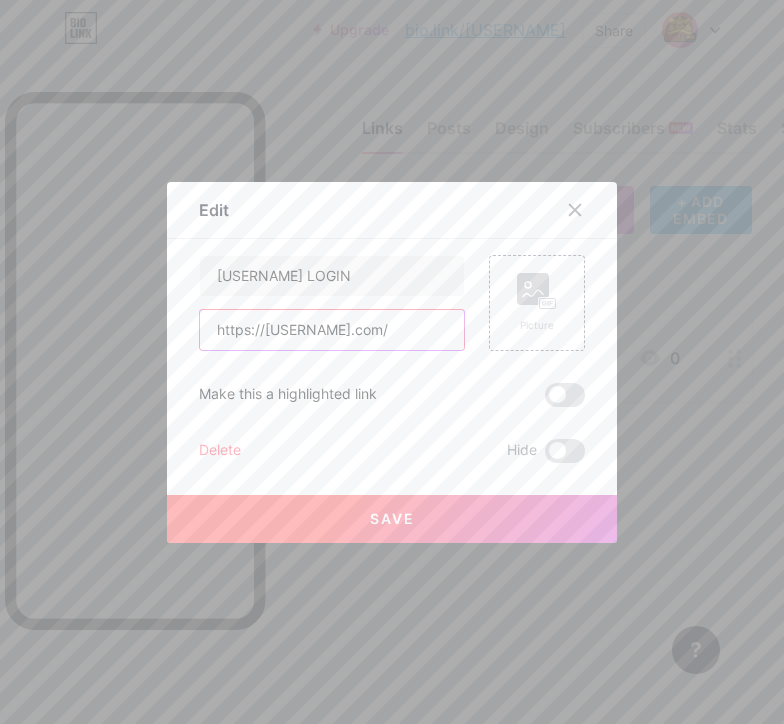 drag, startPoint x: 377, startPoint y: 333, endPoint x: 163, endPoint y: 332, distance: 214.00233 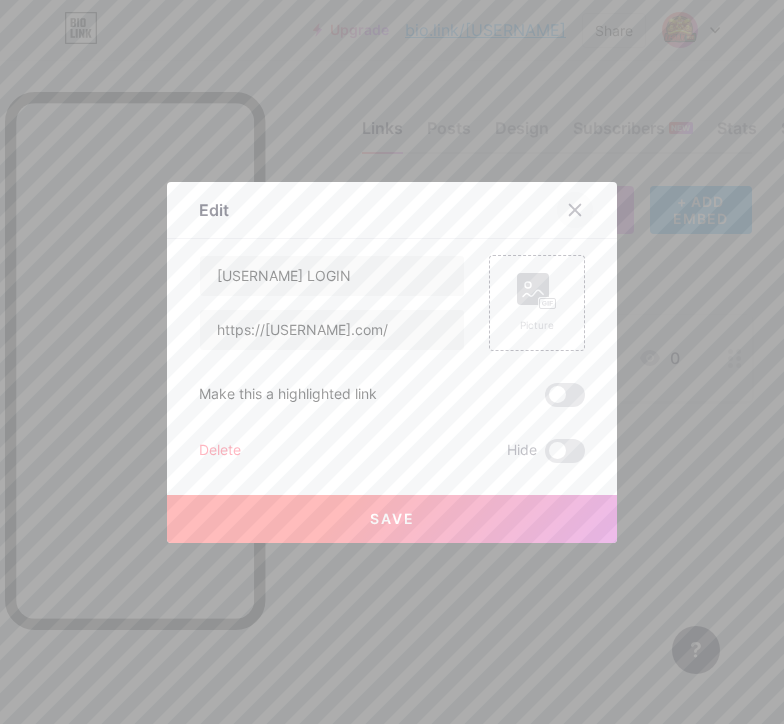 click 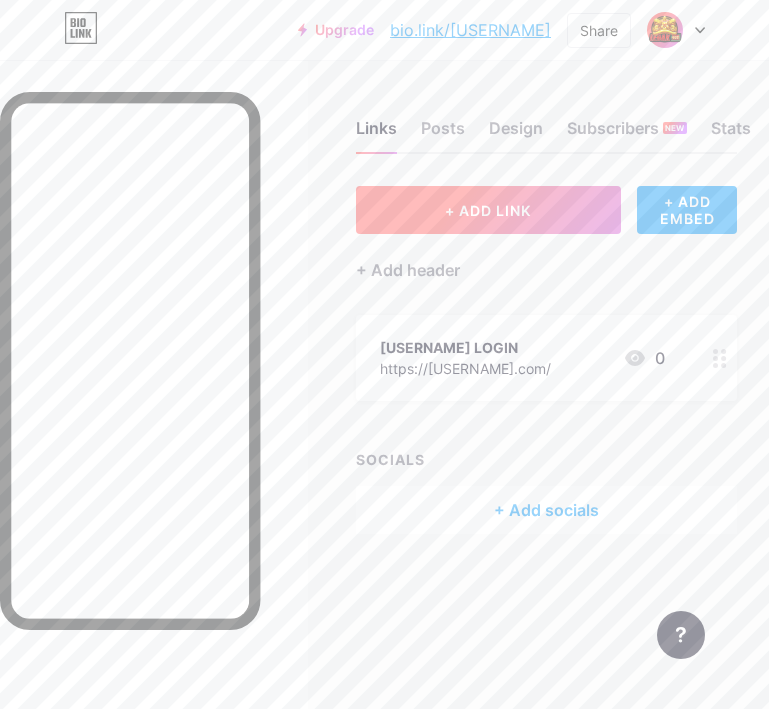 click on "+ ADD LINK" at bounding box center [488, 210] 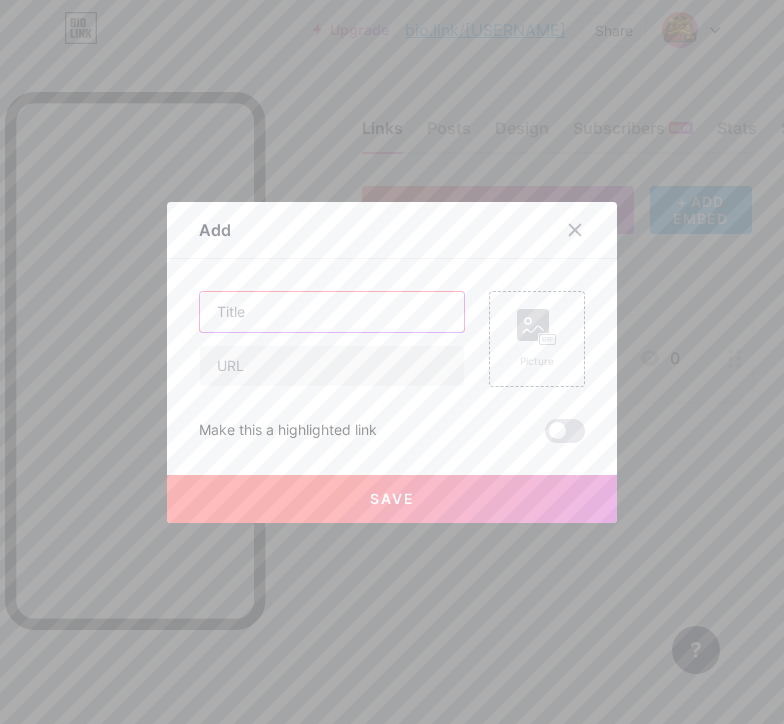 click at bounding box center [332, 312] 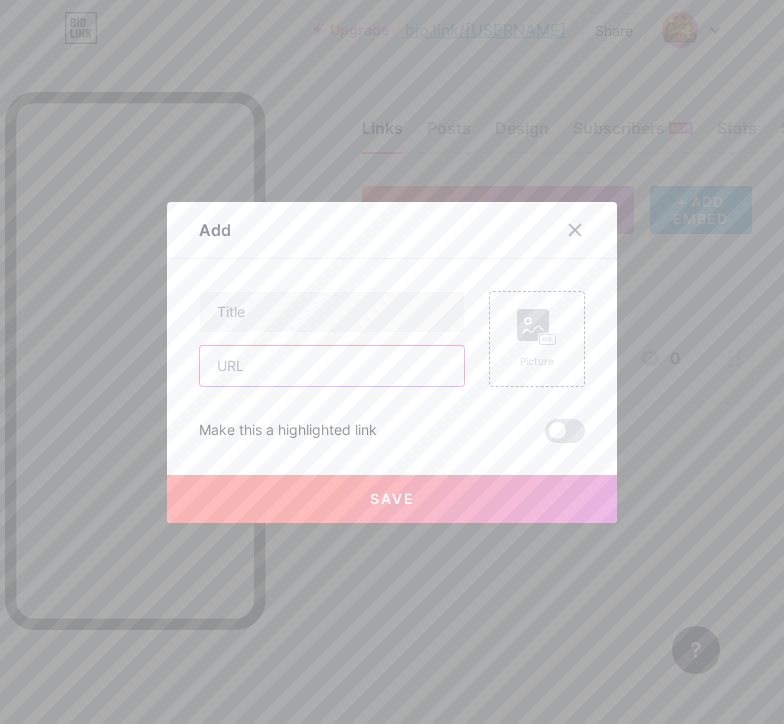 click at bounding box center (332, 366) 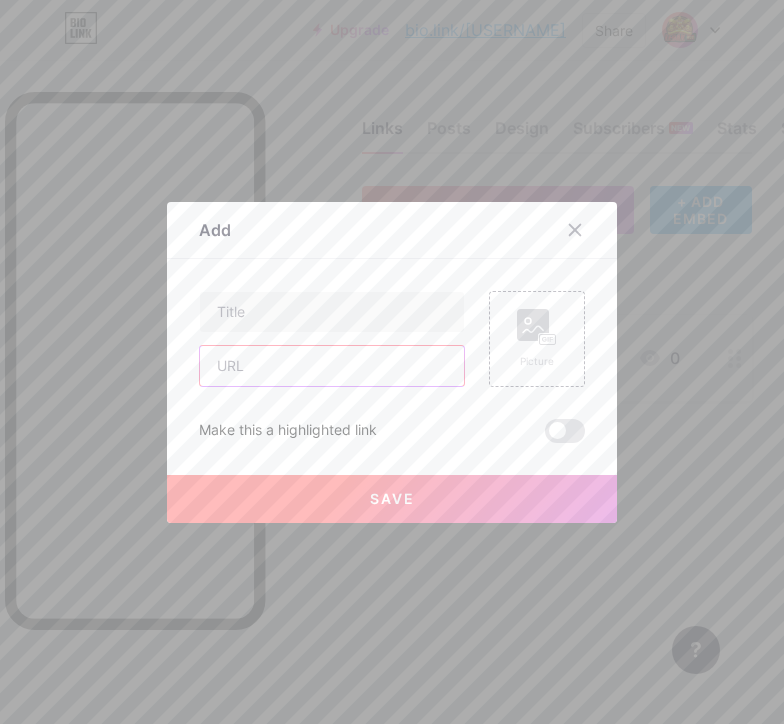 click at bounding box center (332, 366) 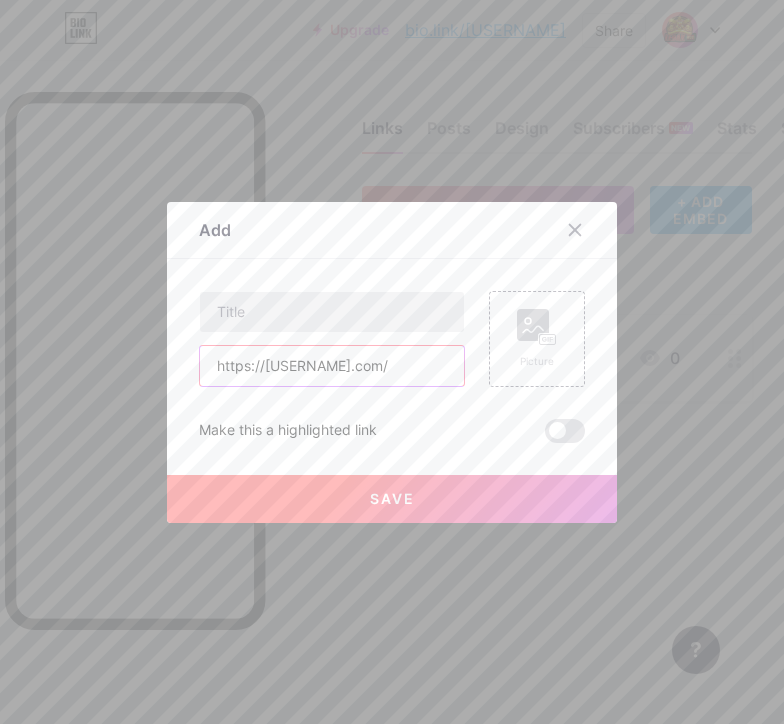 type on "https://[USERNAME].com/" 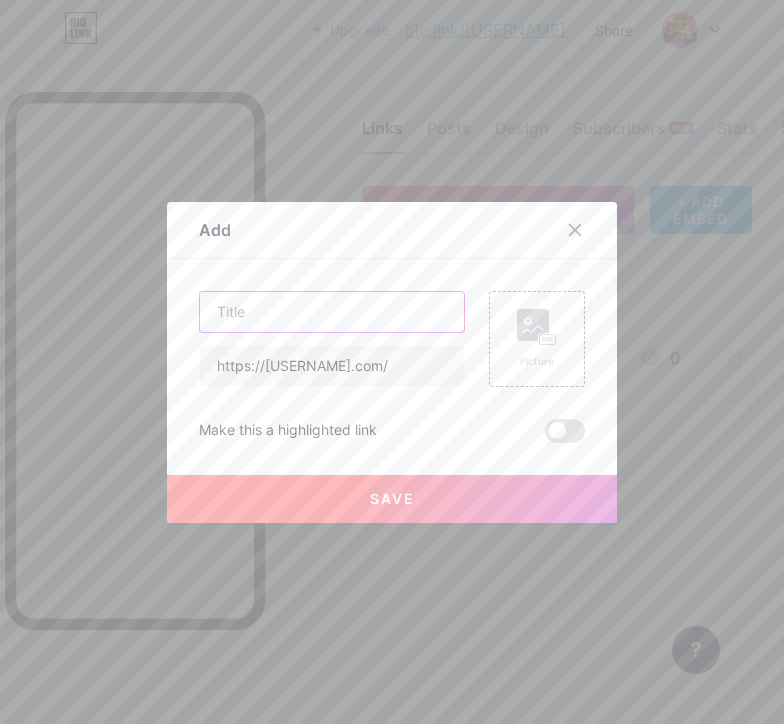 drag, startPoint x: 274, startPoint y: 318, endPoint x: 239, endPoint y: 316, distance: 35.057095 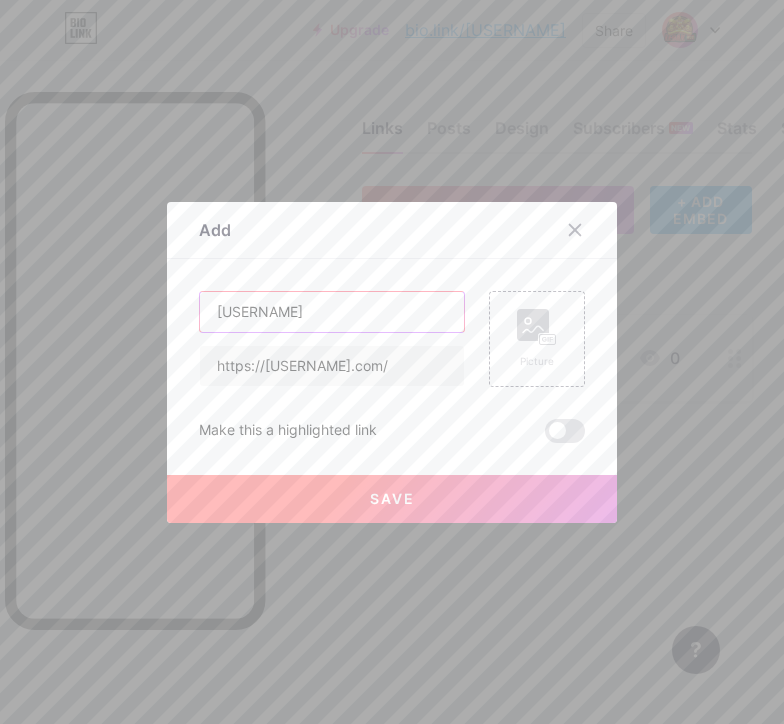 click on "[USERNAME]" at bounding box center [332, 312] 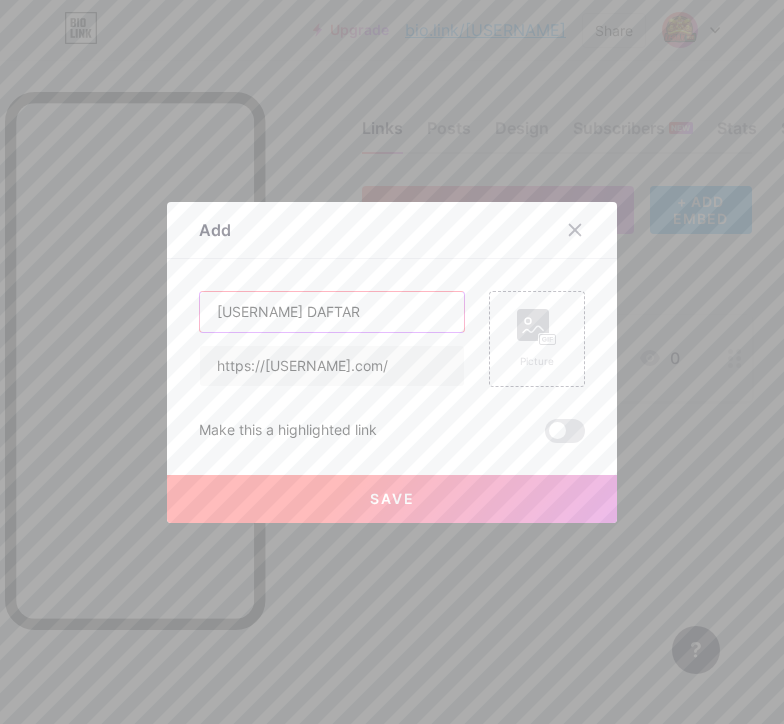 type on "[USERNAME] DAFTAR" 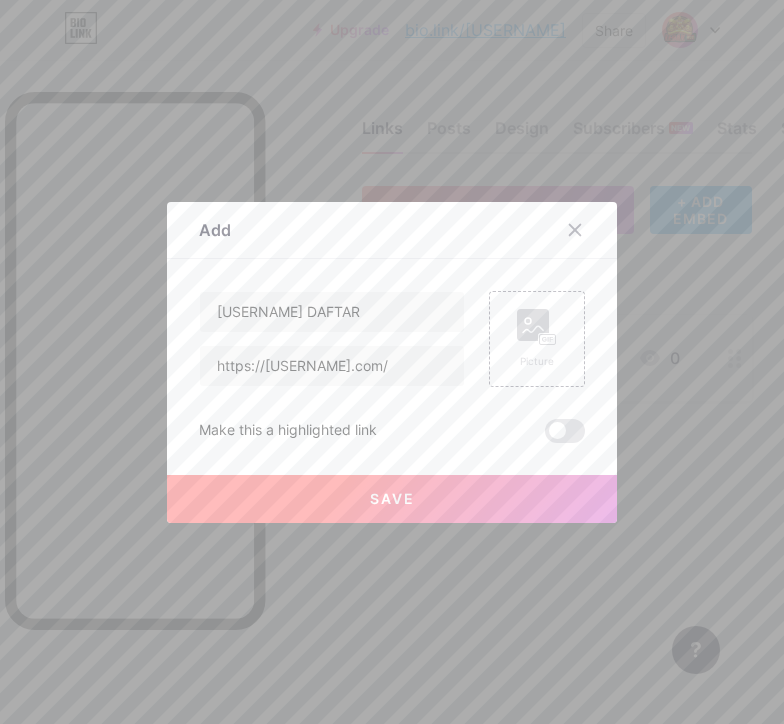 click on "Save" at bounding box center [392, 499] 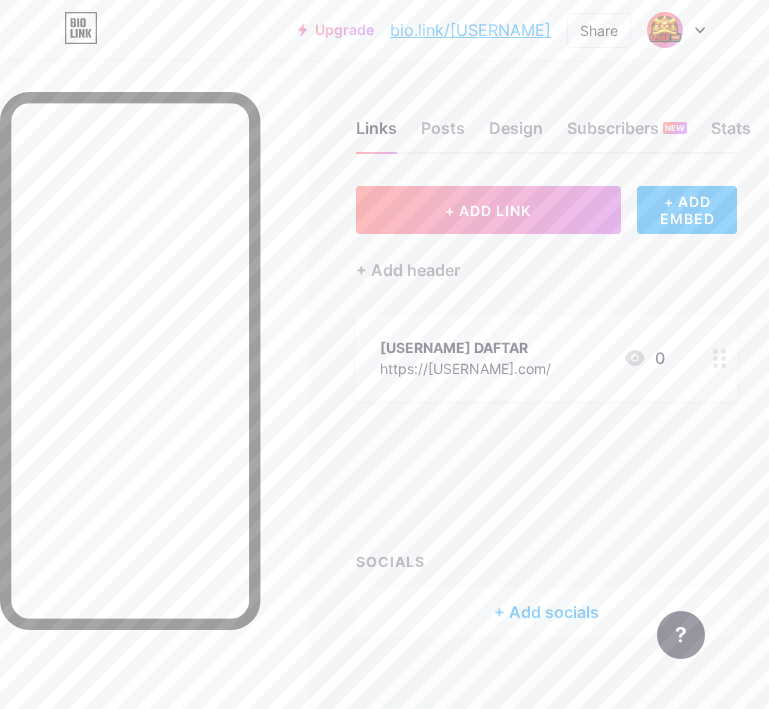 type 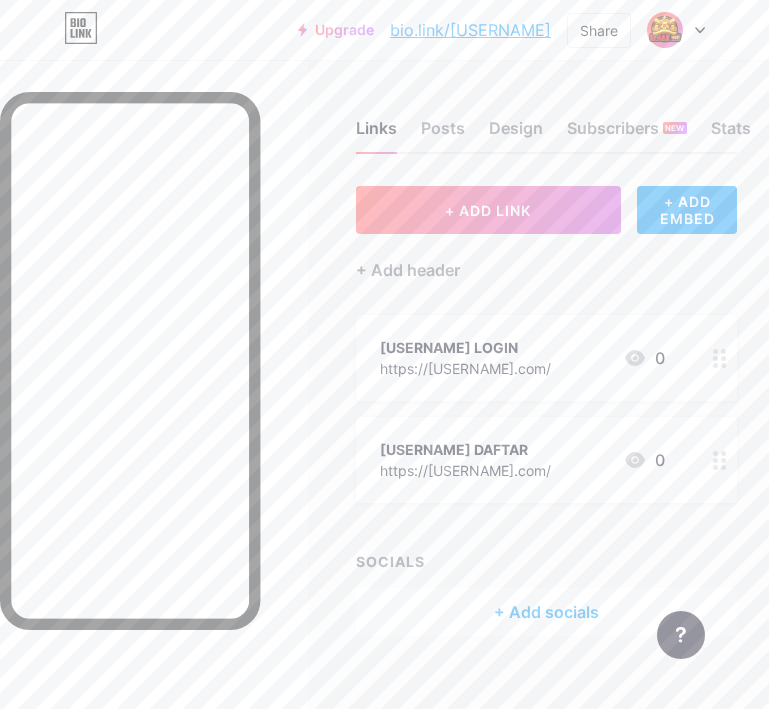 click on "[USERNAME] DAFTAR
https://[USERNAME].com/
0" at bounding box center (522, 460) 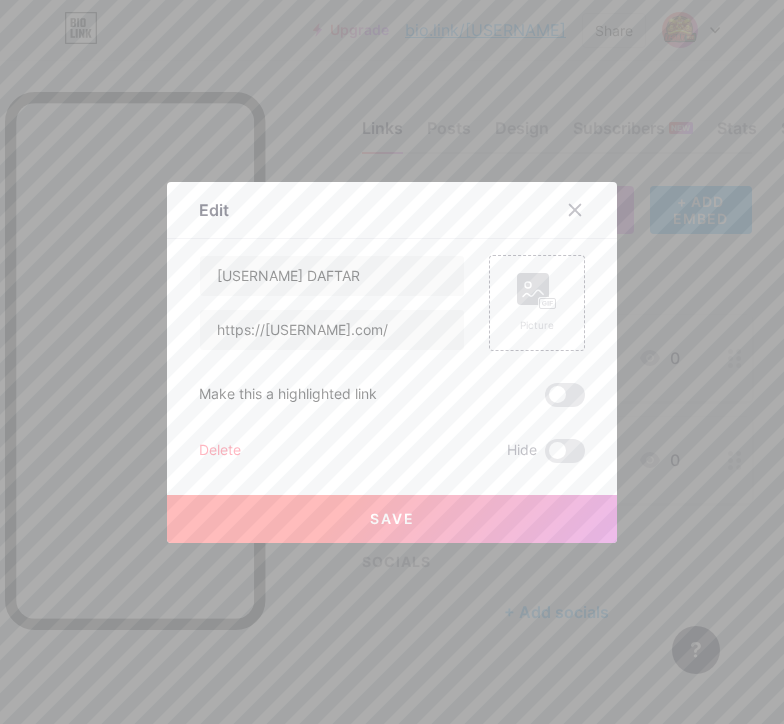 click at bounding box center [565, 451] 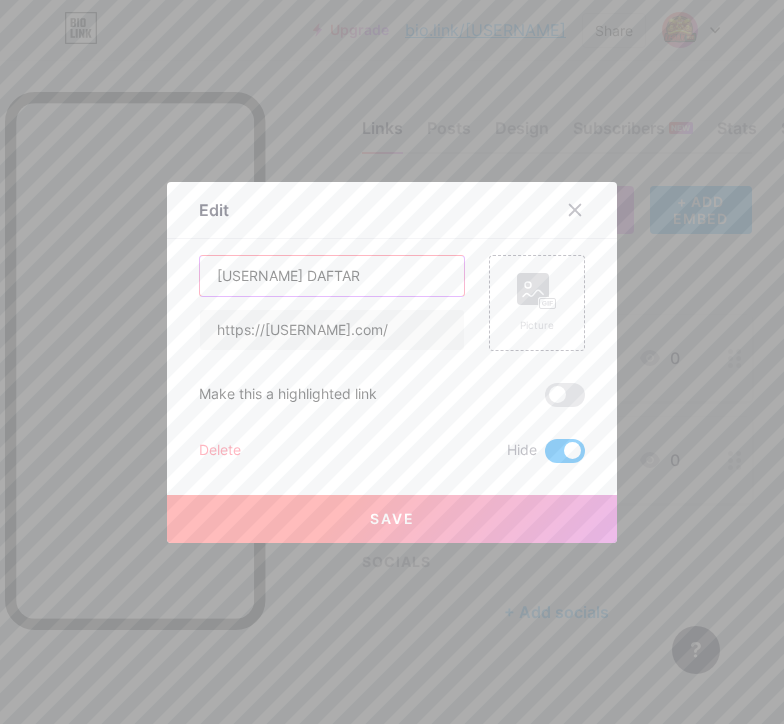 drag, startPoint x: 250, startPoint y: 276, endPoint x: 220, endPoint y: 282, distance: 30.594116 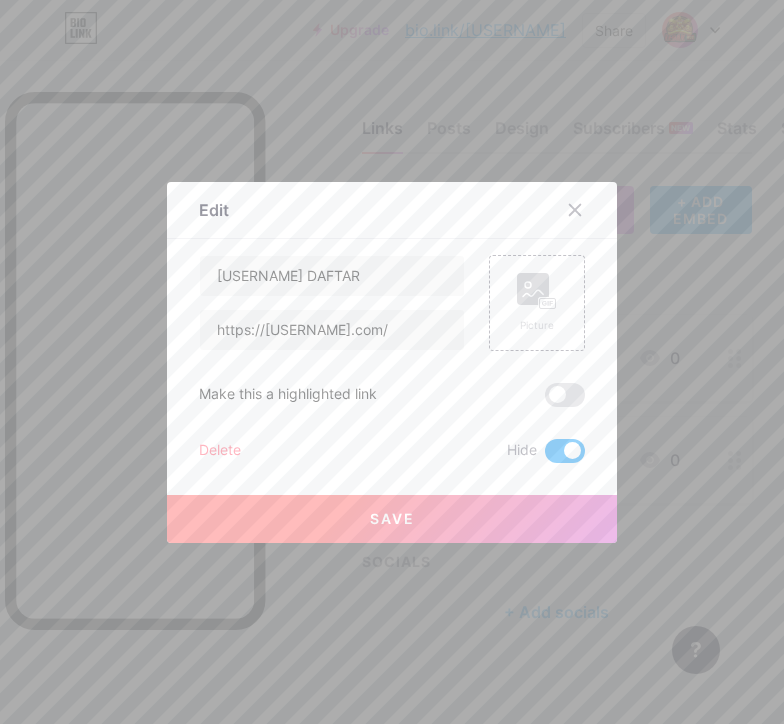 click on "Save" at bounding box center (392, 519) 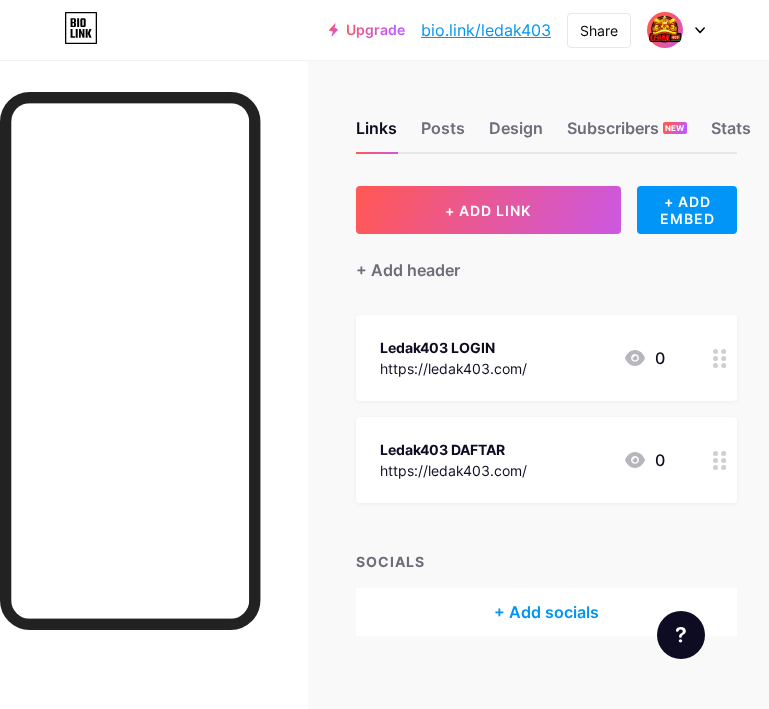 scroll, scrollTop: 26, scrollLeft: 0, axis: vertical 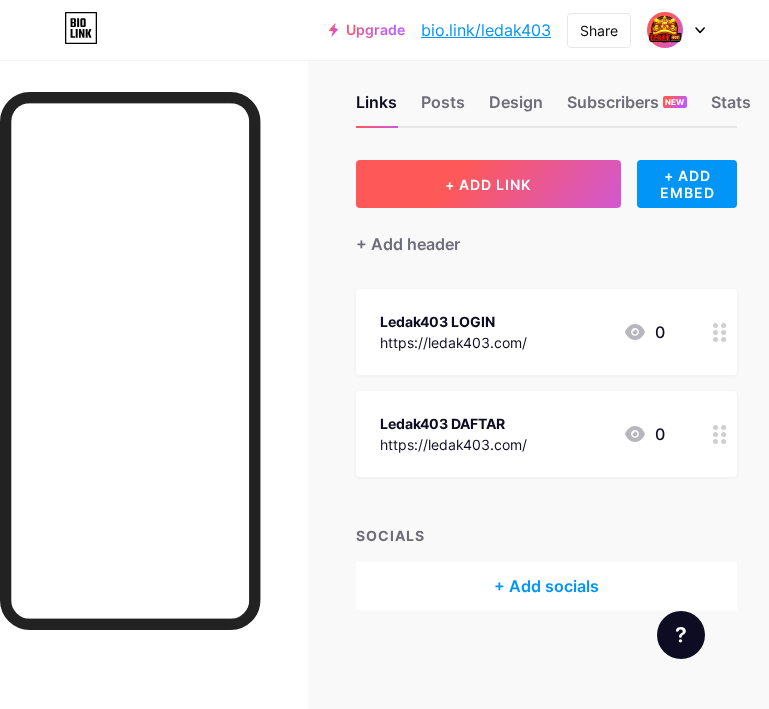 click on "+ ADD LINK" at bounding box center [488, 184] 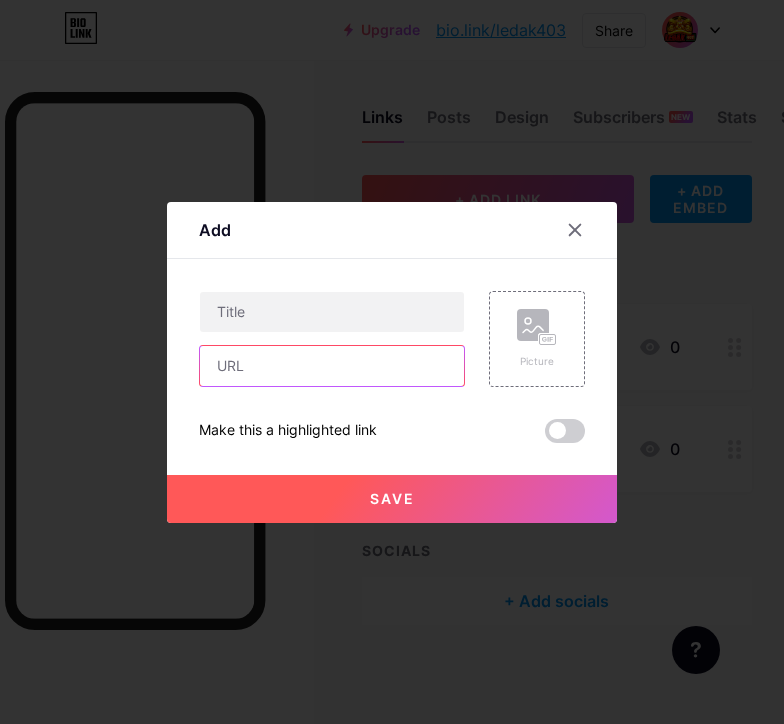 click at bounding box center [332, 366] 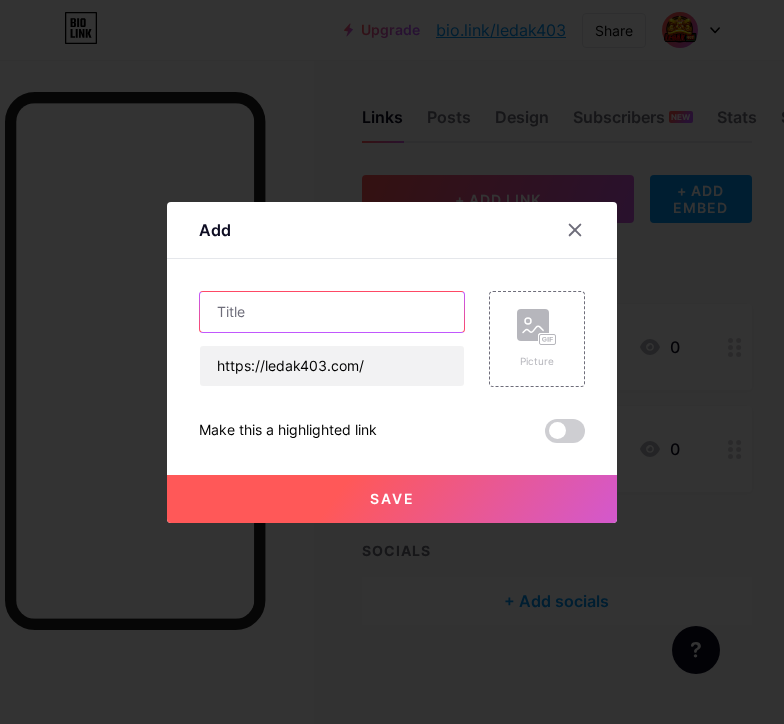 click at bounding box center (332, 312) 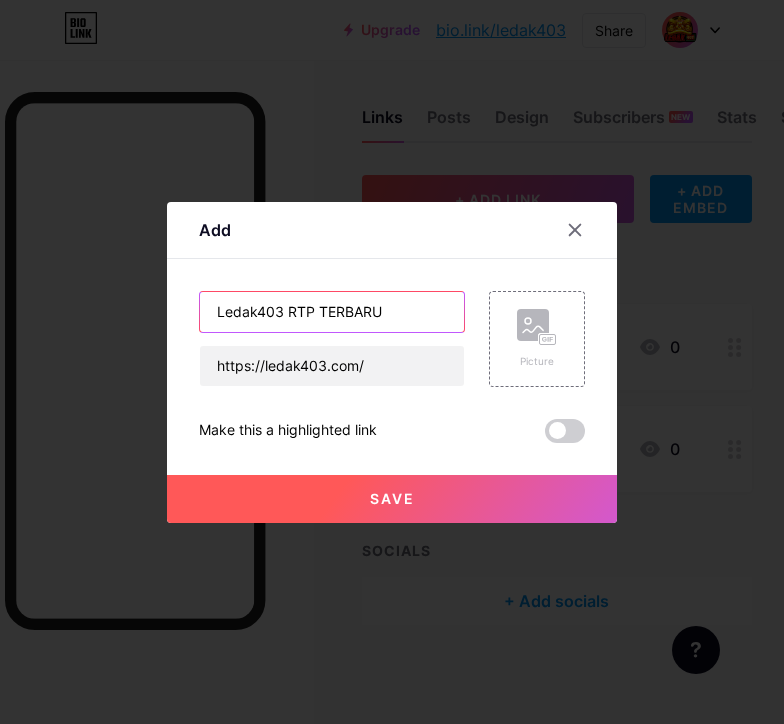 type on "Ledak403 RTP TERBARU" 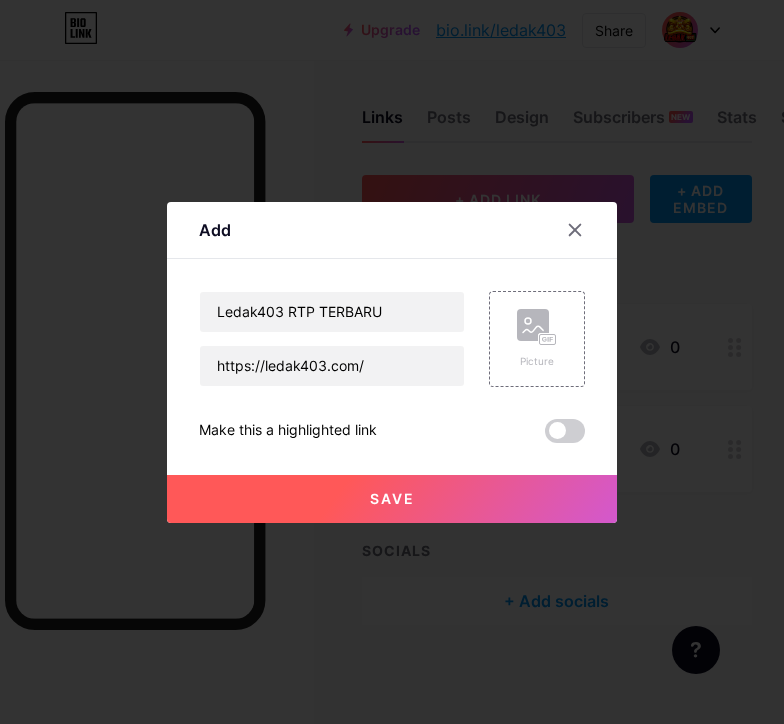 click on "Save" at bounding box center [392, 499] 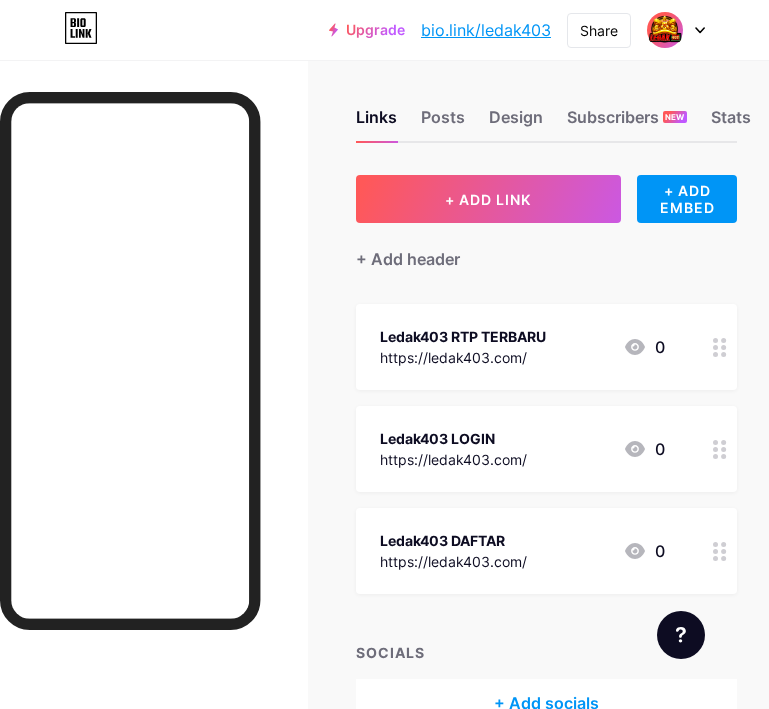click on "Ledak403 DAFTAR
https://ledak403.com/
0" at bounding box center (522, 551) 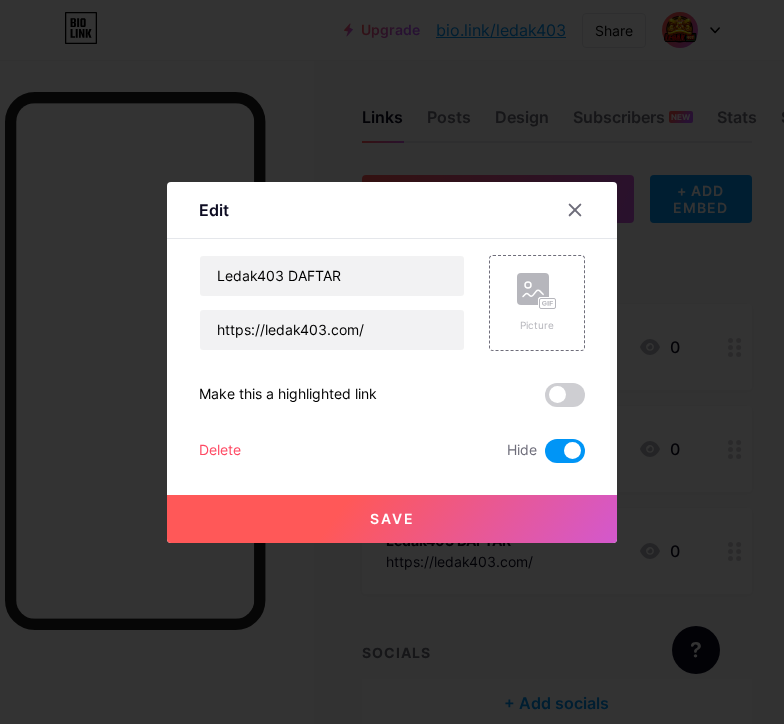 drag, startPoint x: 393, startPoint y: 516, endPoint x: 433, endPoint y: 436, distance: 89.44272 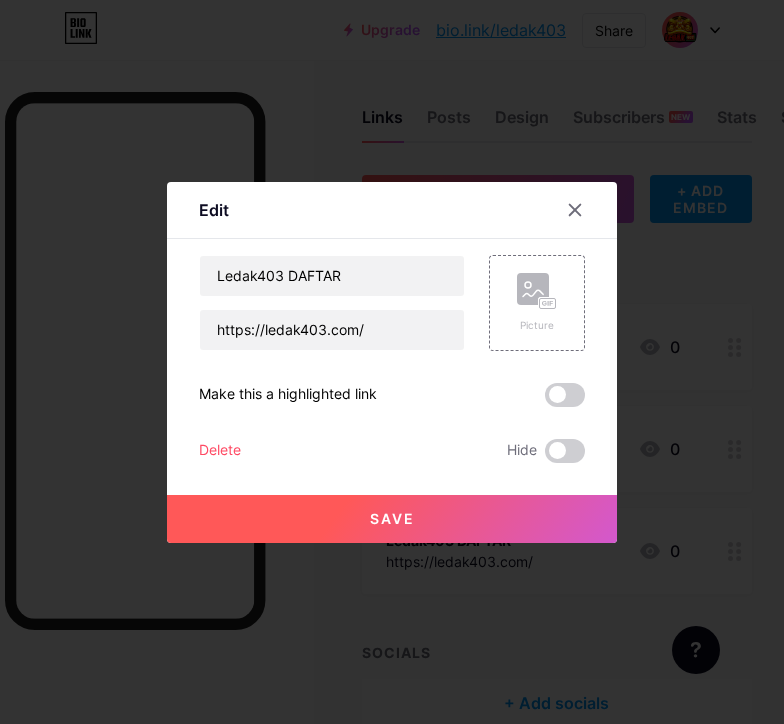 click on "Save" at bounding box center (392, 519) 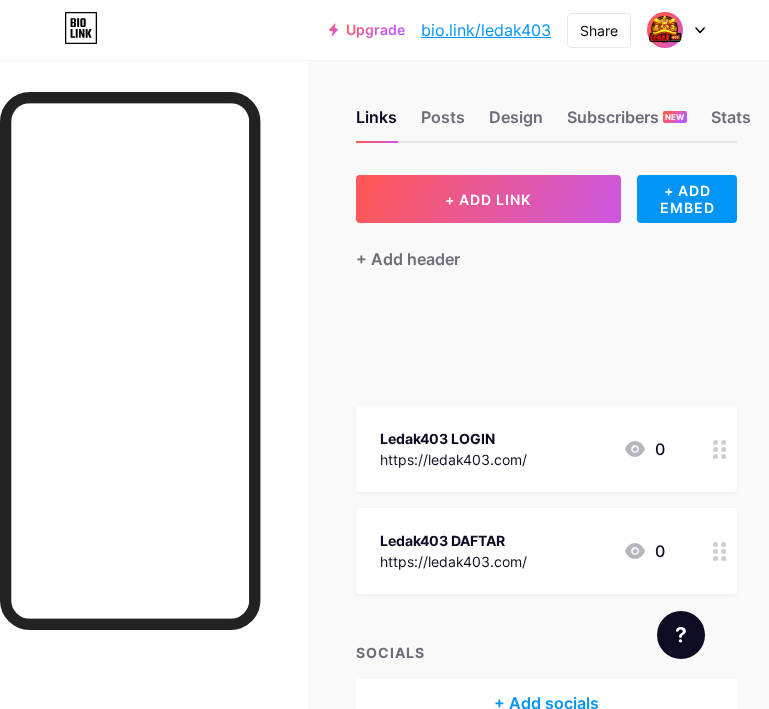 type 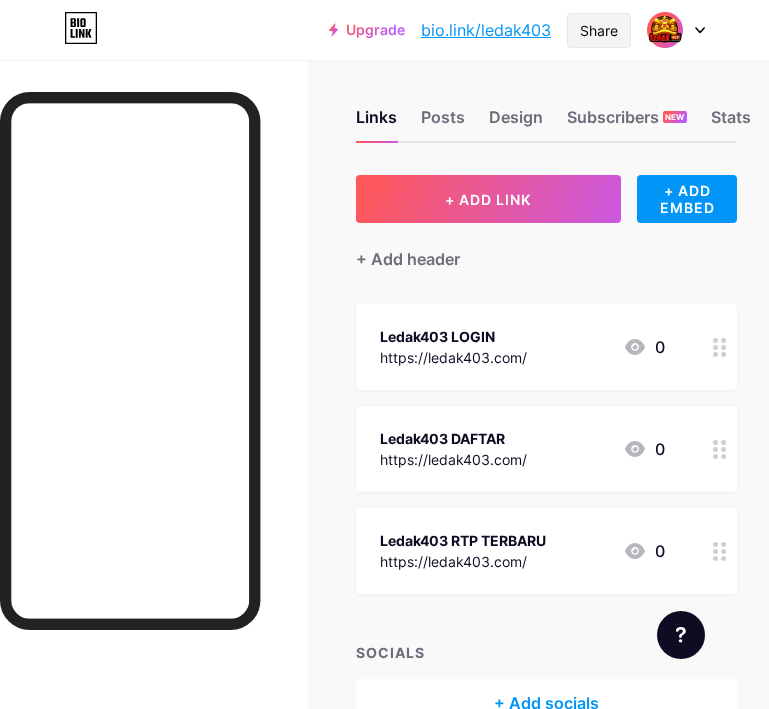 click on "Share" at bounding box center [599, 30] 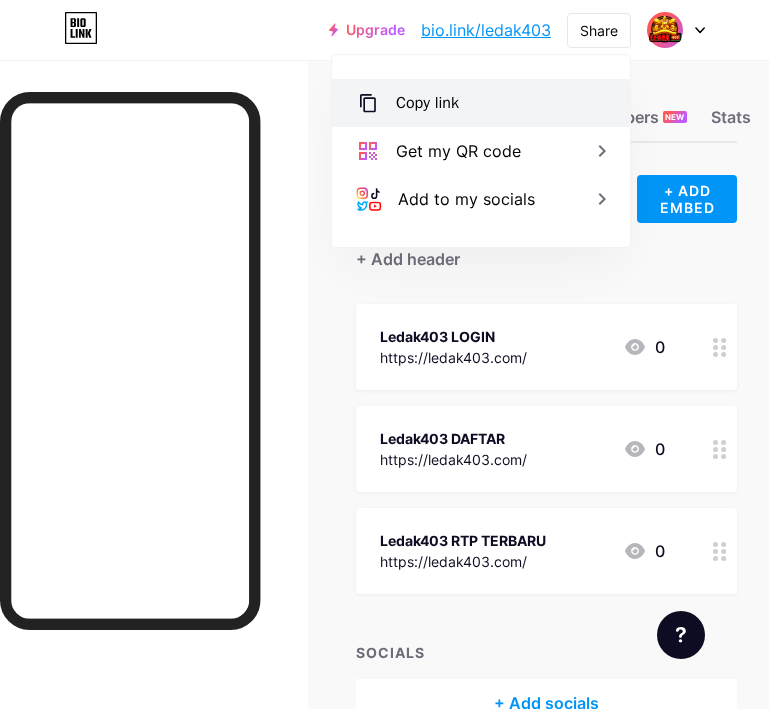 click on "Copy link" at bounding box center (427, 103) 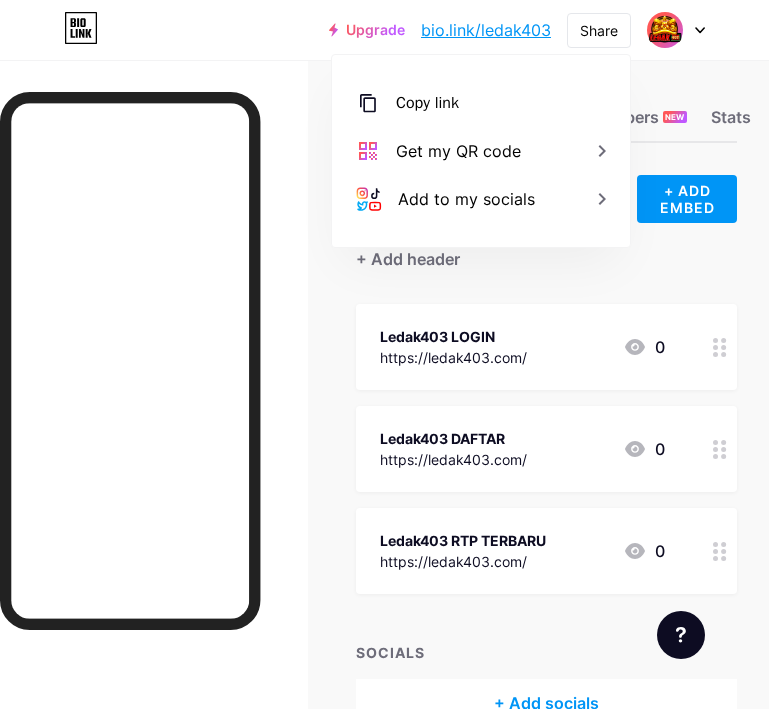 click on "Links
Posts
Design
Subscribers
NEW
Stats
Settings       + ADD LINK     + ADD EMBED
+ Add header
Ledak403 LOGIN
https://ledak403.com/
0
Ledak403 DAFTAR
https://ledak403.com/
0
Ledak403 RTP TERBARU
https://ledak403.com/
0
SOCIALS     + Add socials                       Feature requests             Help center         Contact support" at bounding box center (384, 438) 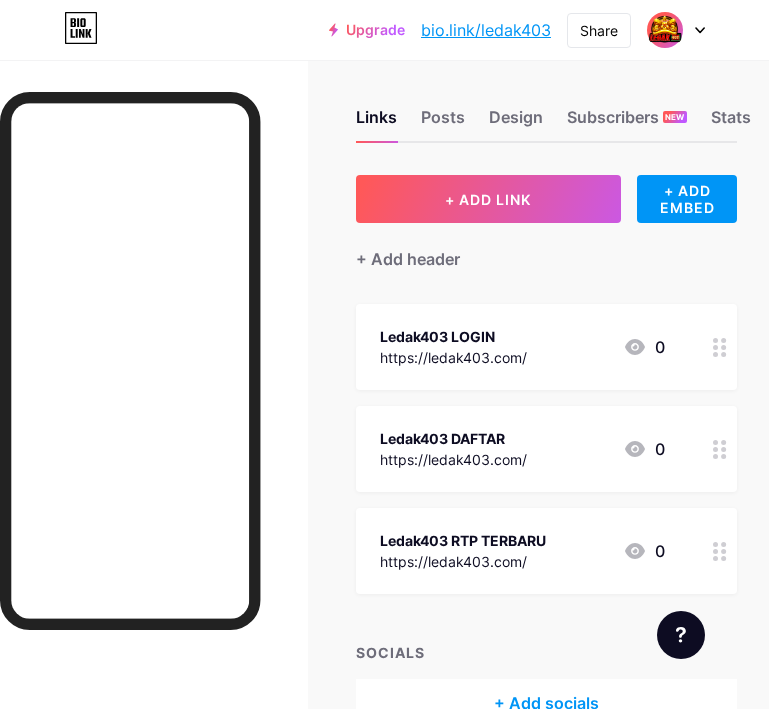 scroll, scrollTop: 0, scrollLeft: 0, axis: both 